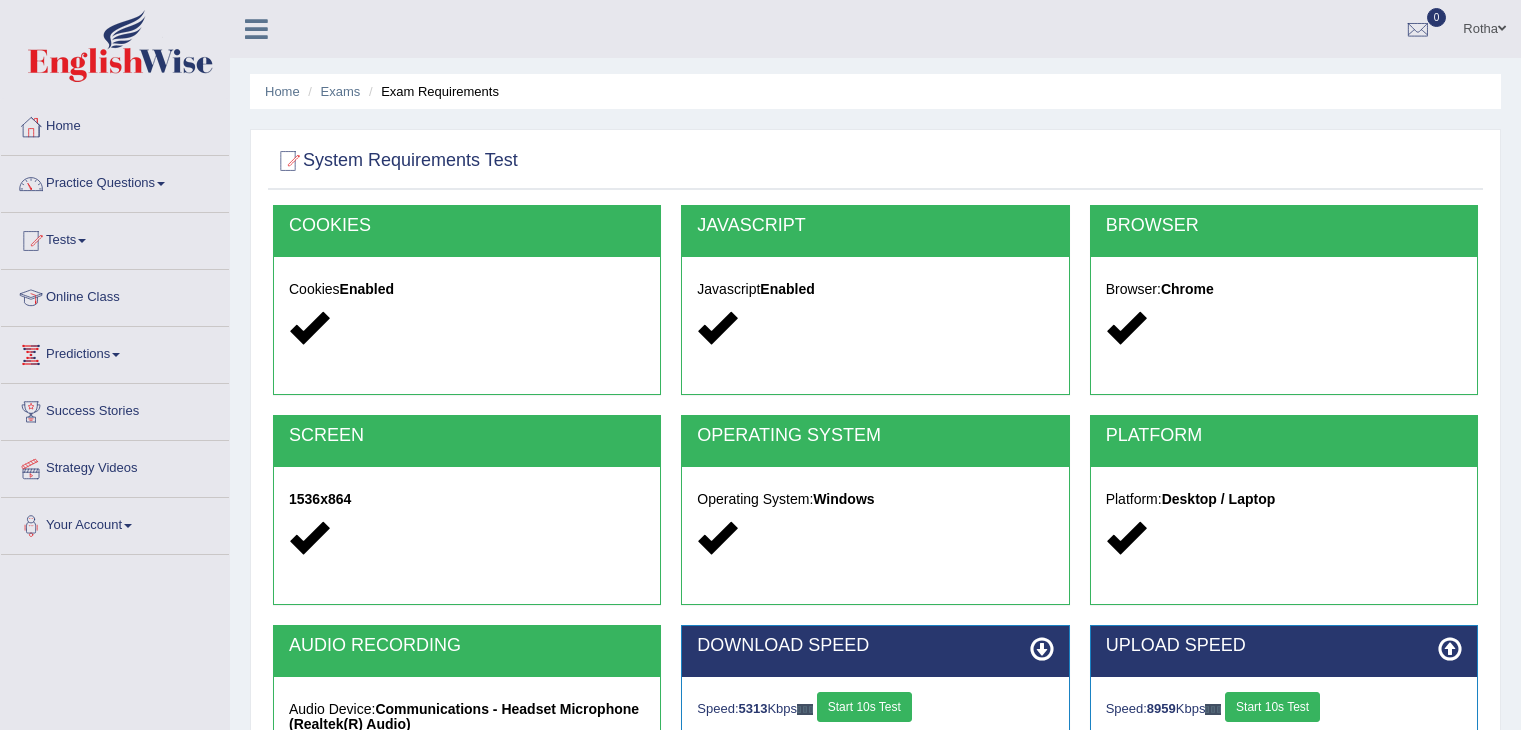 scroll, scrollTop: 320, scrollLeft: 0, axis: vertical 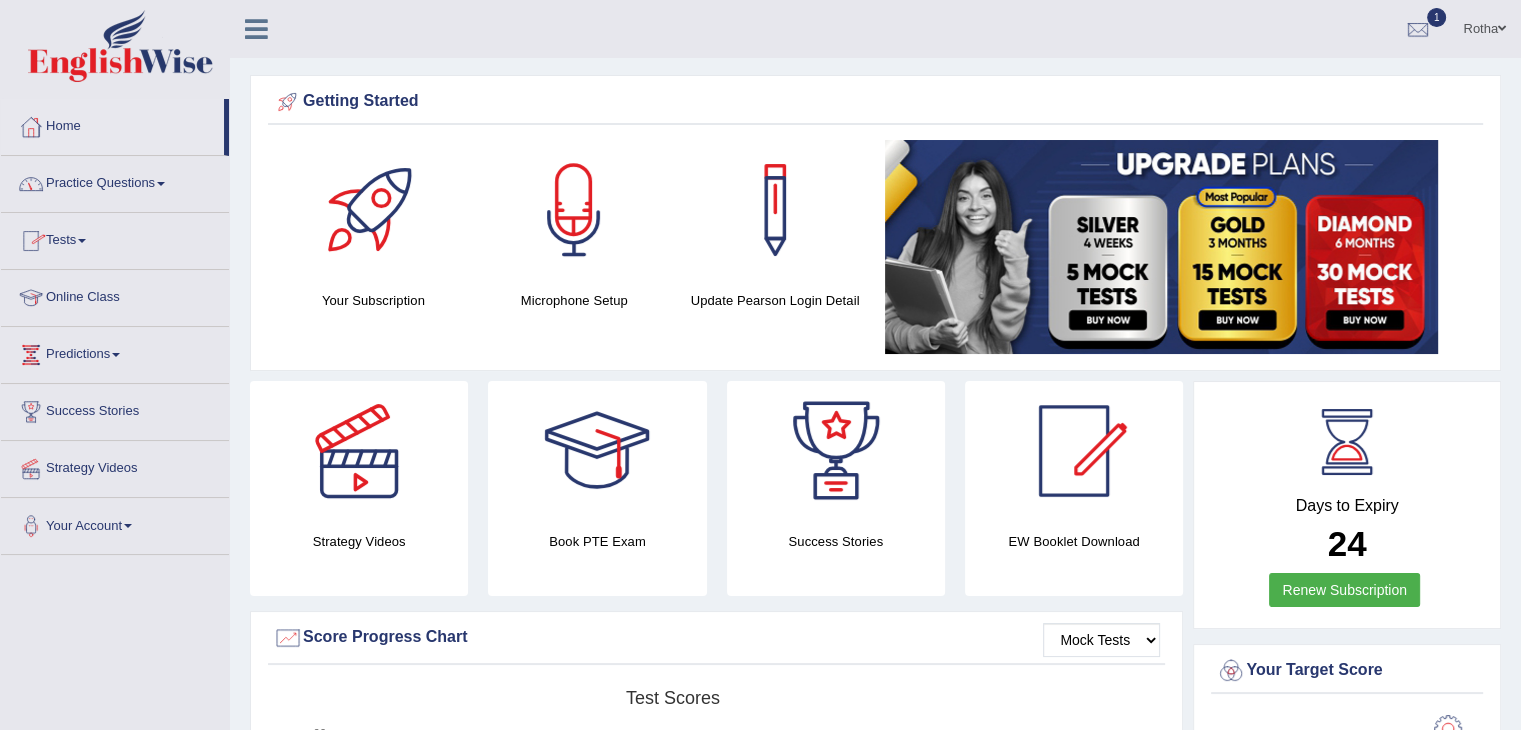 click on "Tests" at bounding box center [115, 238] 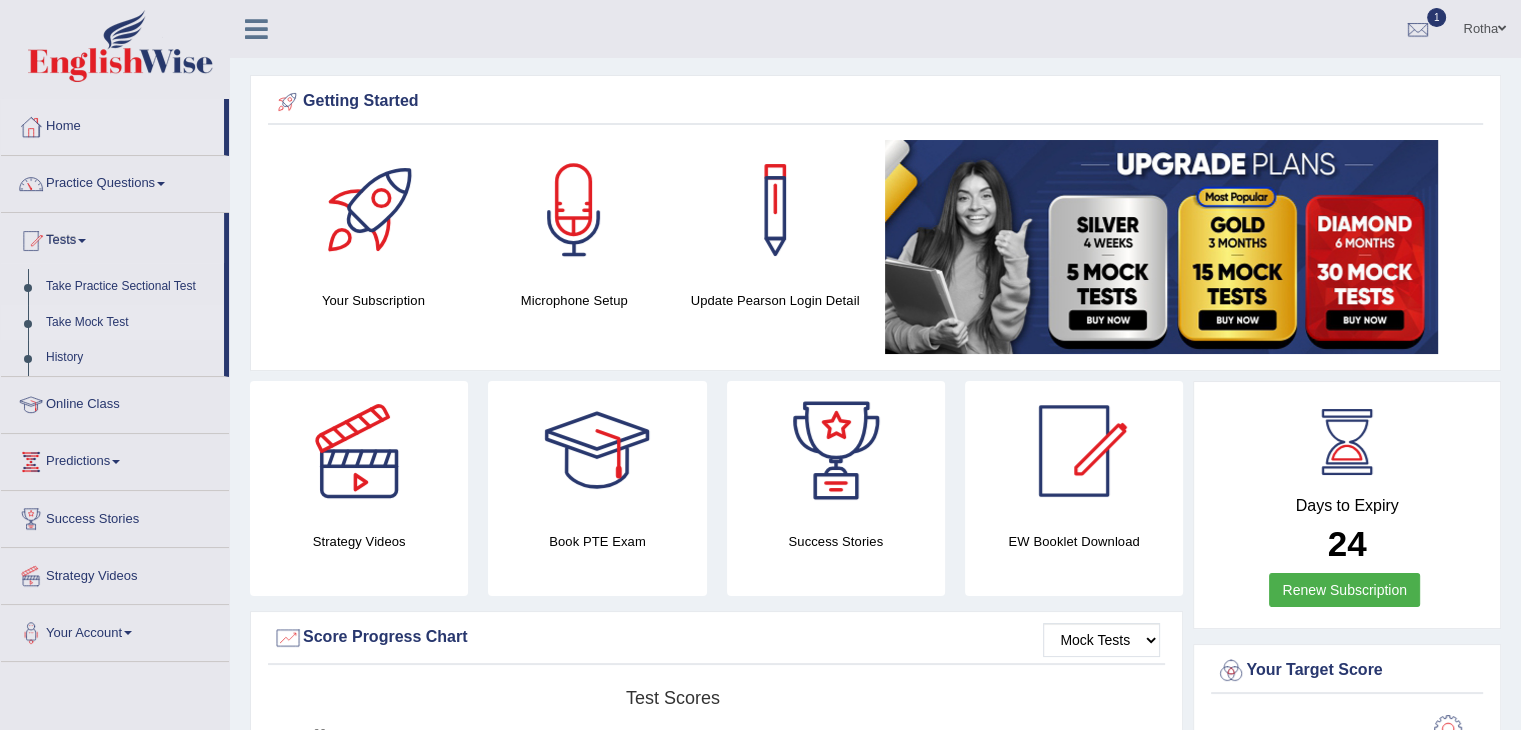 click on "Take Mock Test" at bounding box center (130, 323) 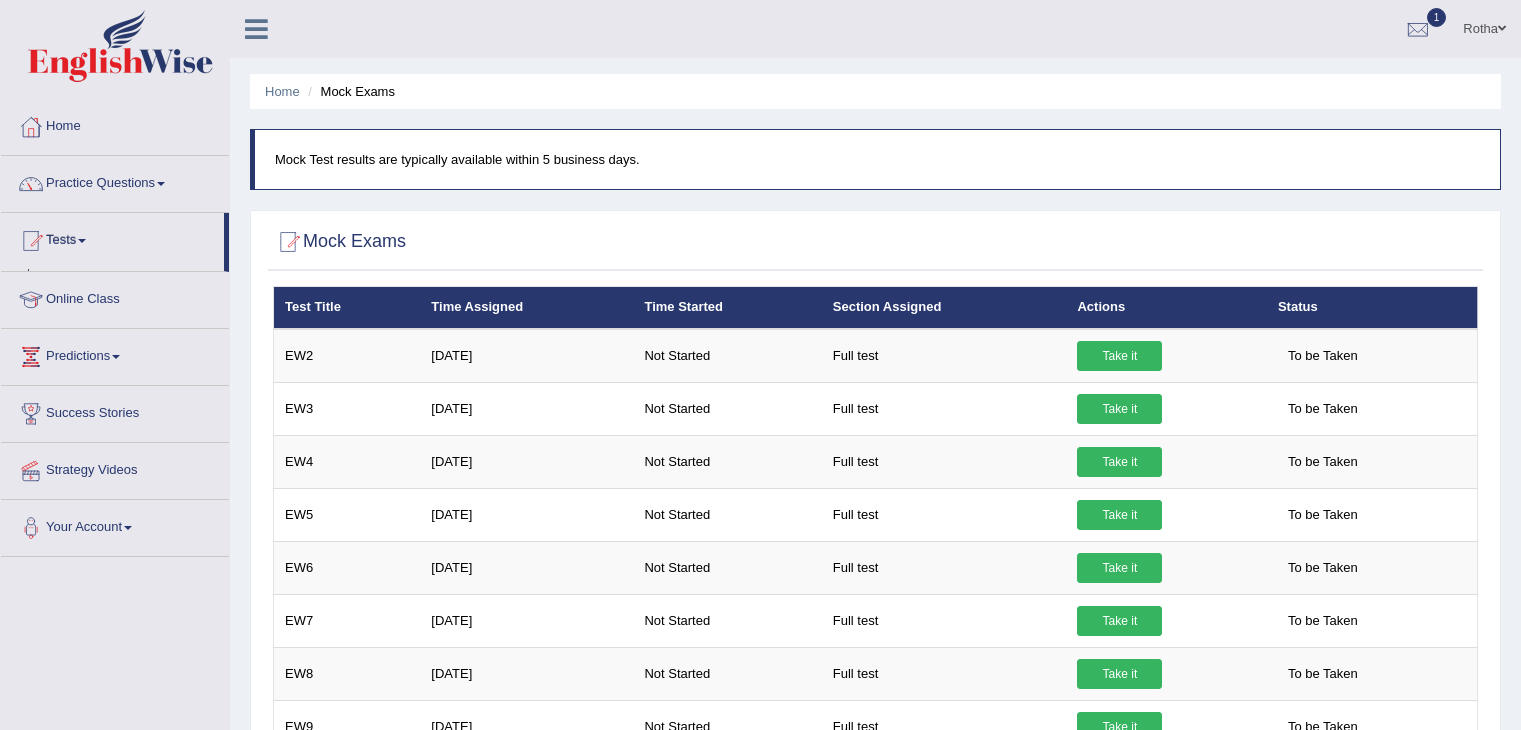 scroll, scrollTop: 0, scrollLeft: 0, axis: both 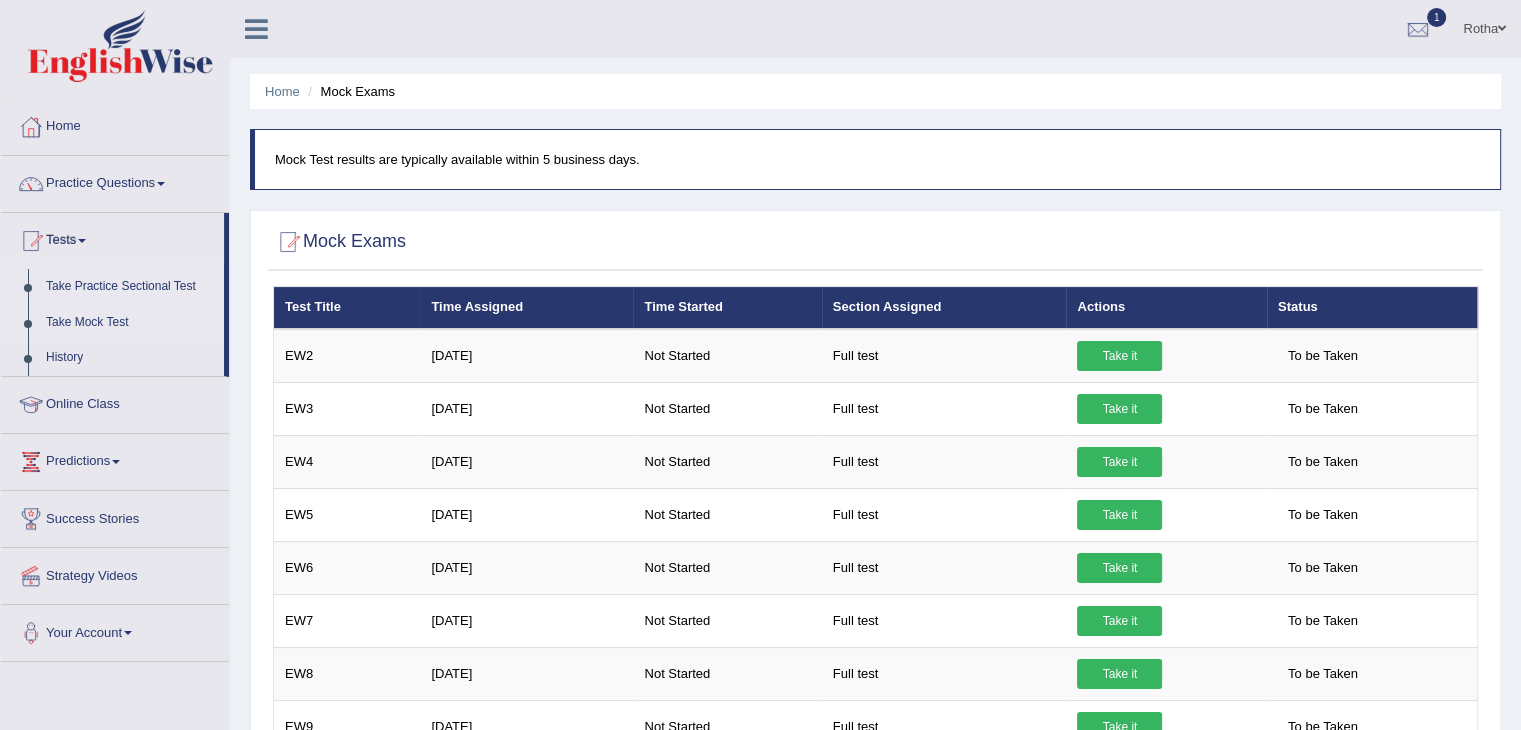 click on "Take Practice Sectional Test" at bounding box center (130, 287) 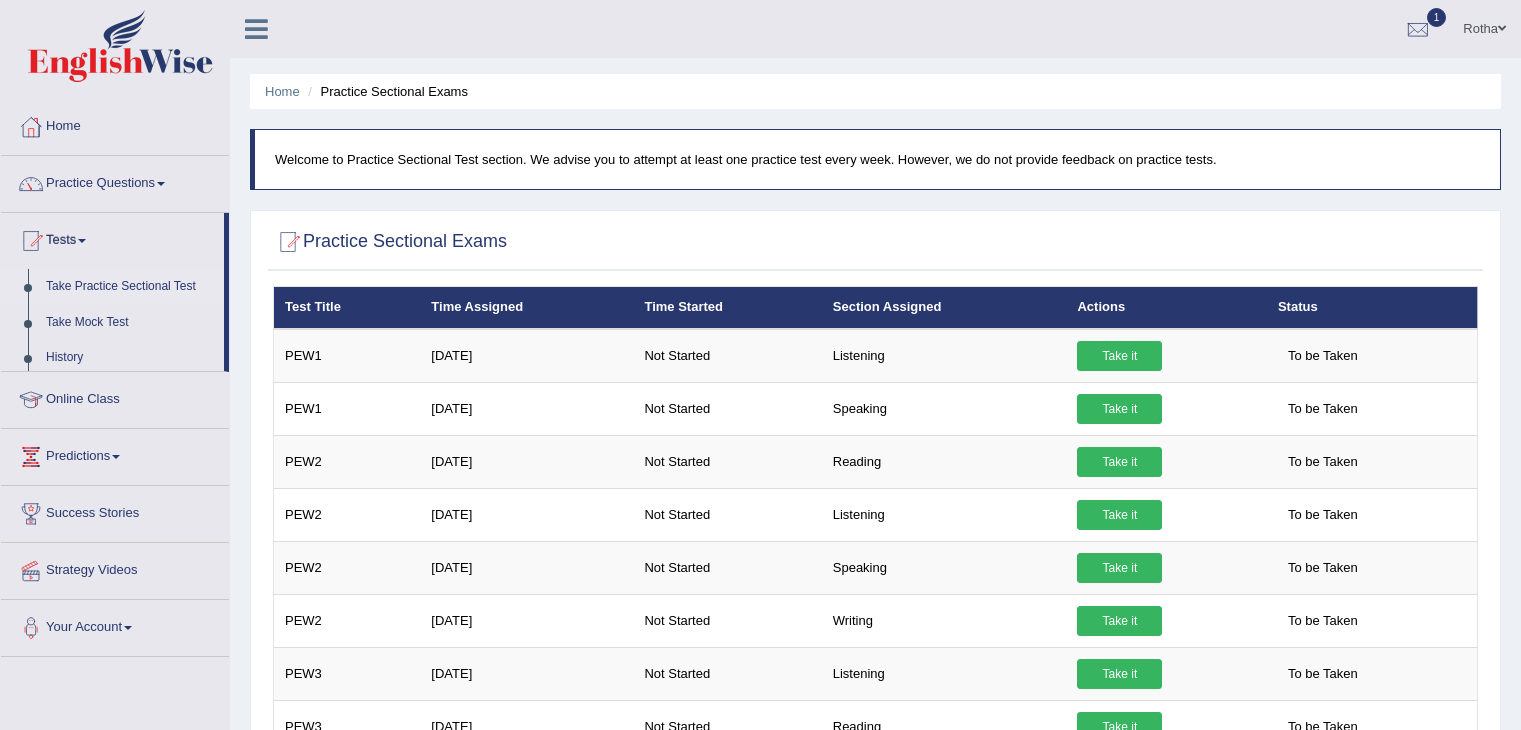scroll, scrollTop: 0, scrollLeft: 0, axis: both 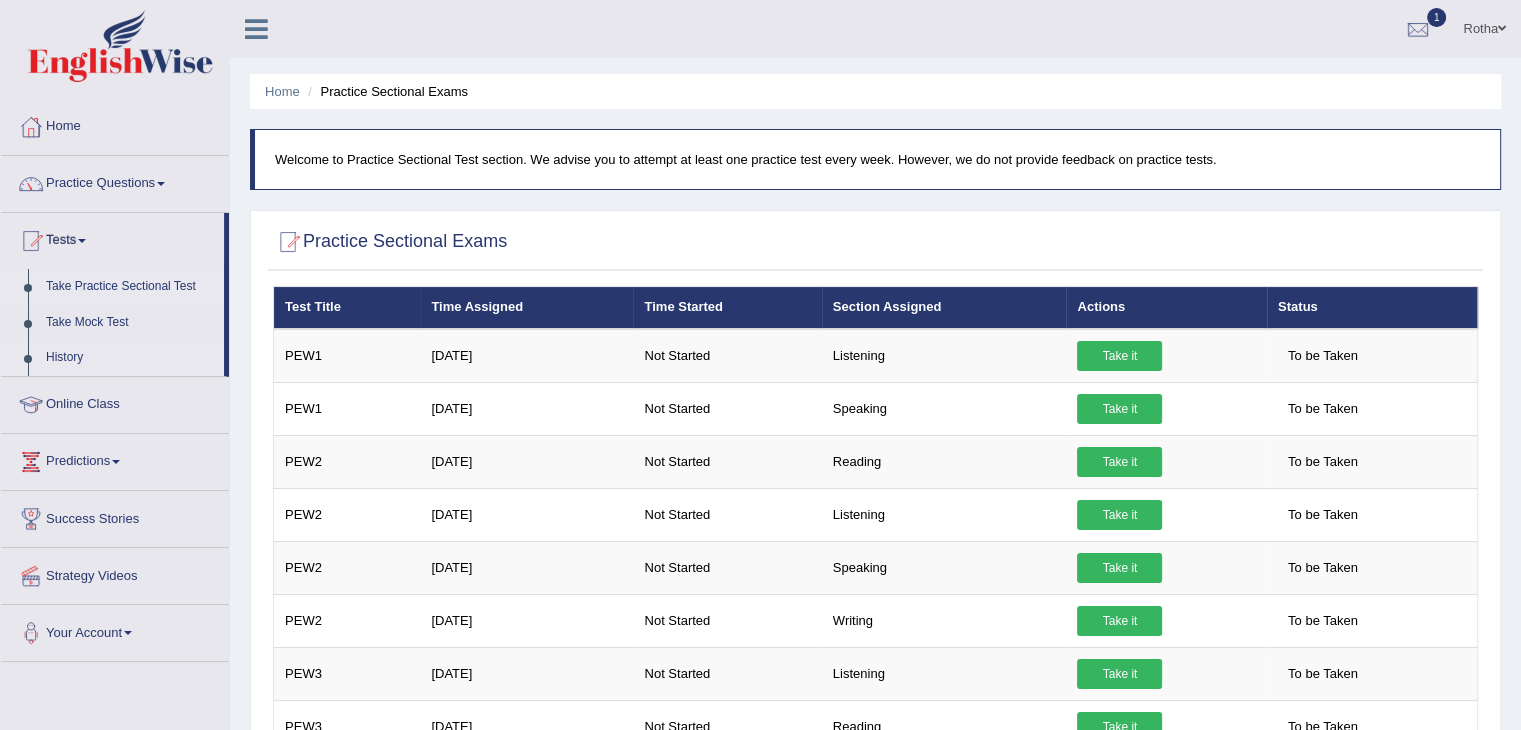 click on "History" at bounding box center (130, 358) 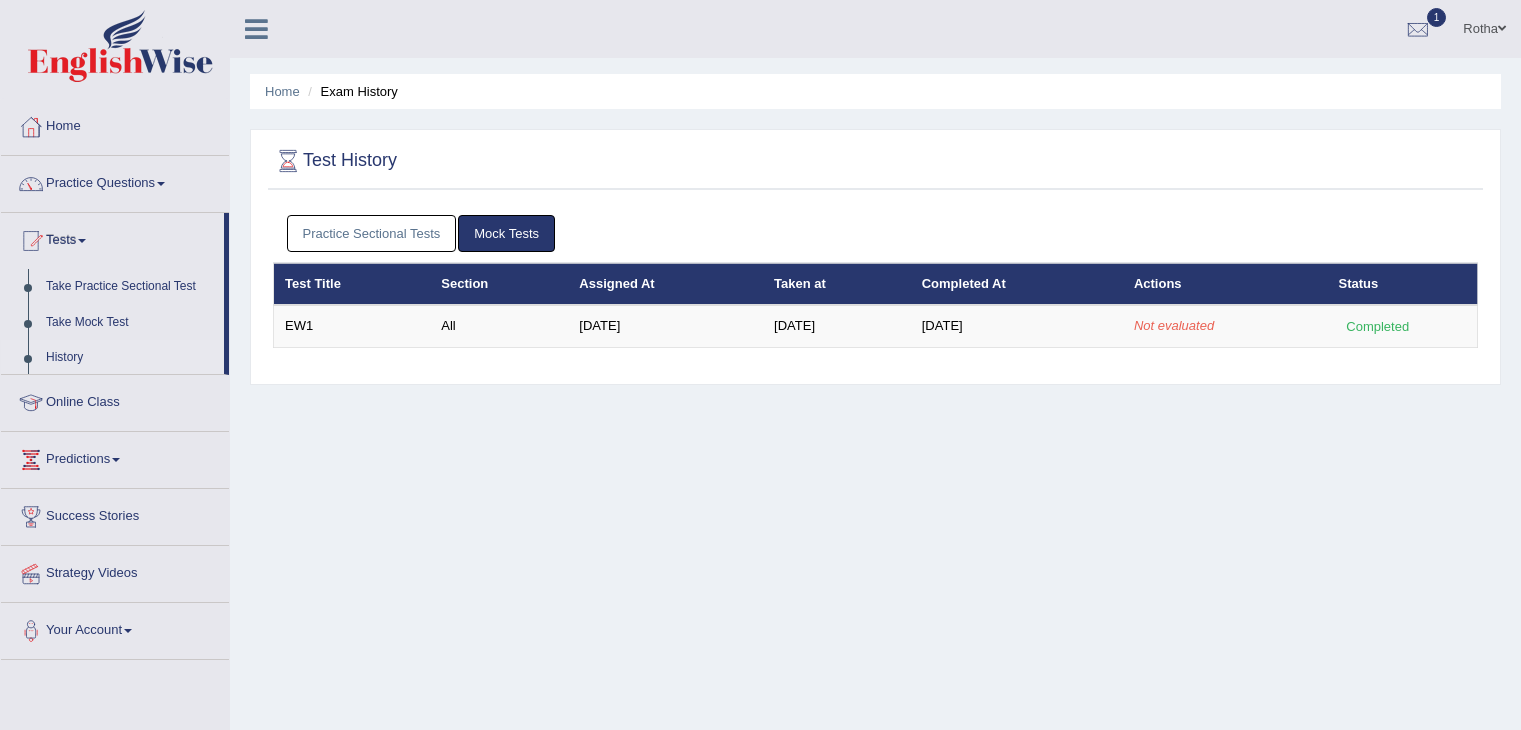 scroll, scrollTop: 0, scrollLeft: 0, axis: both 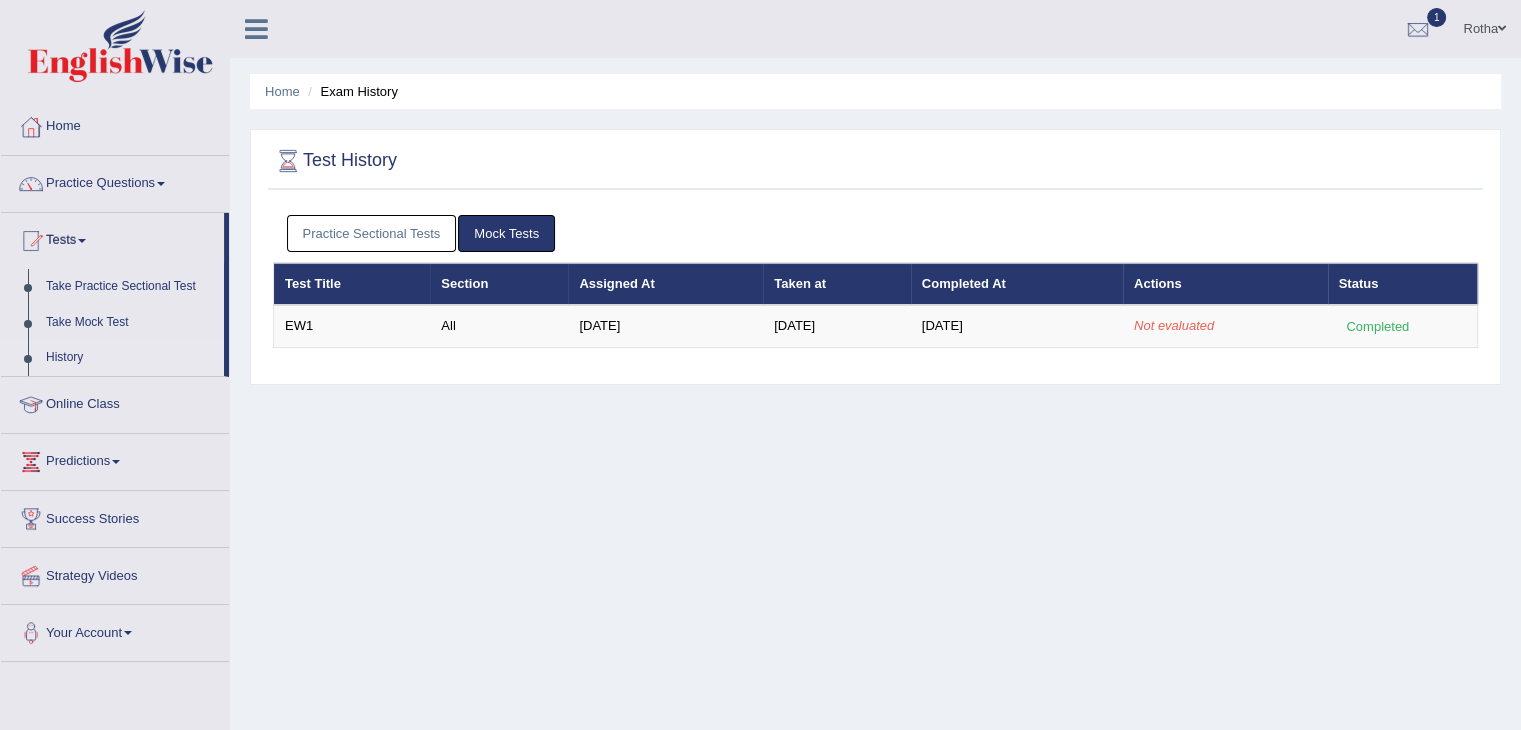 click on "Mock Tests" at bounding box center (506, 233) 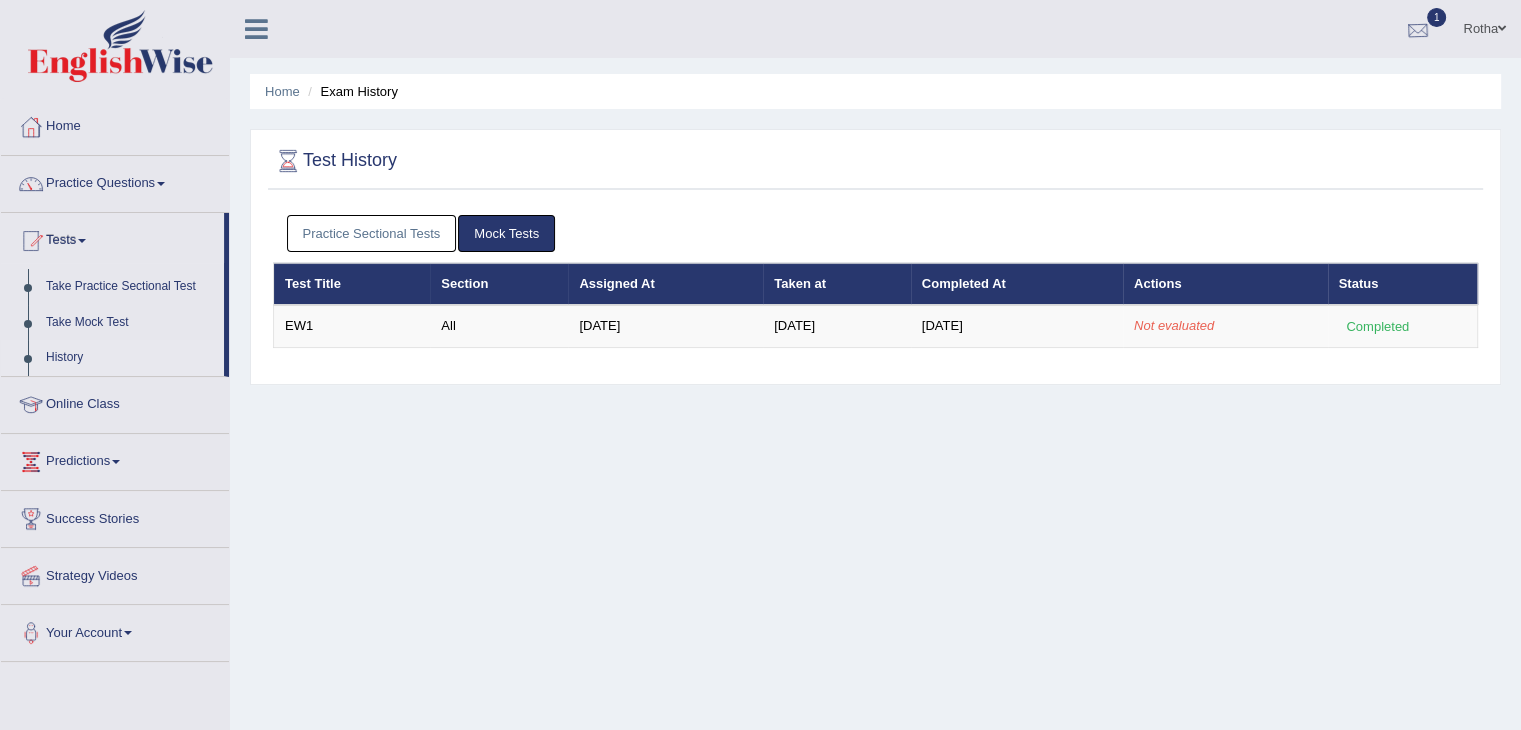 click at bounding box center [1418, 30] 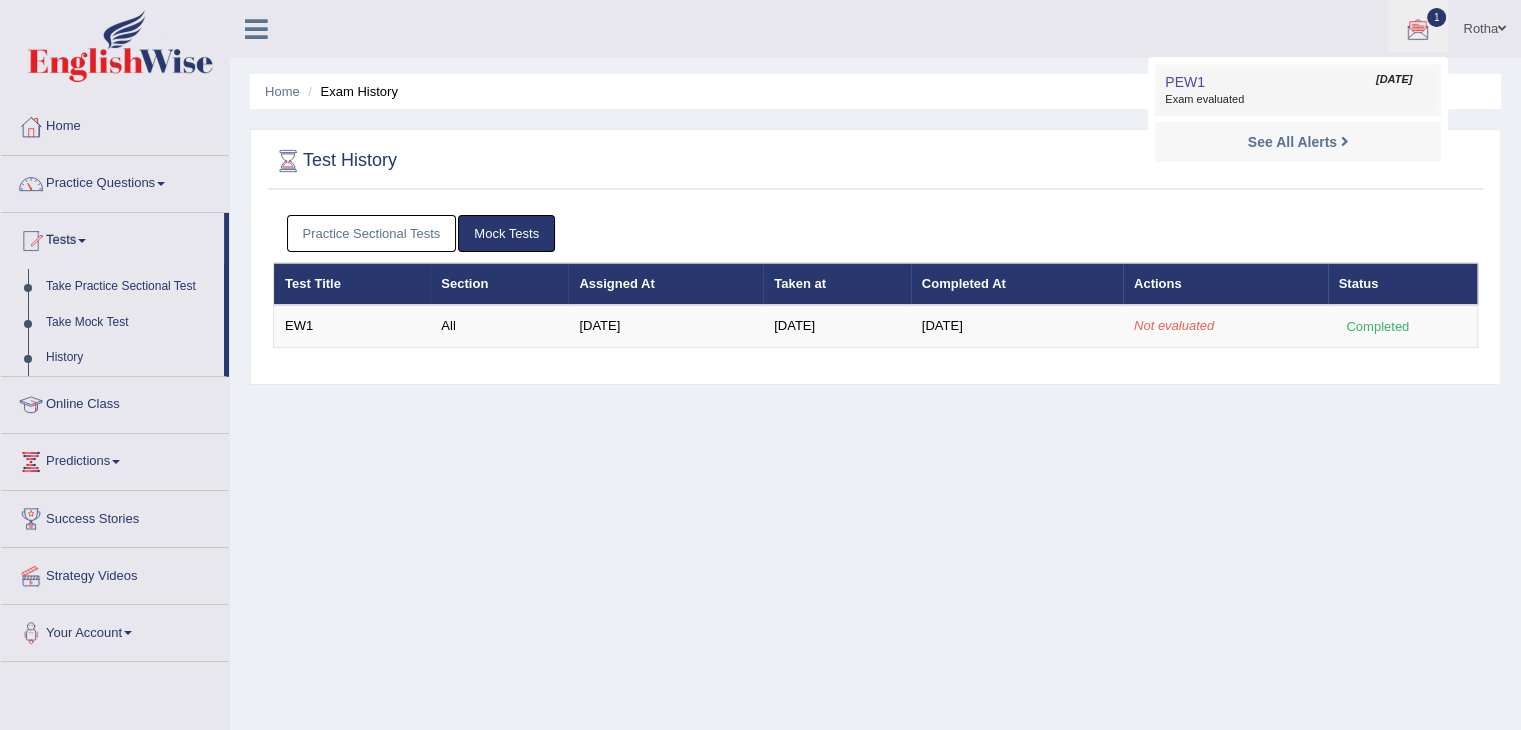 click on "PEW1
Jul 14, 2025
Exam evaluated" at bounding box center [1298, 90] 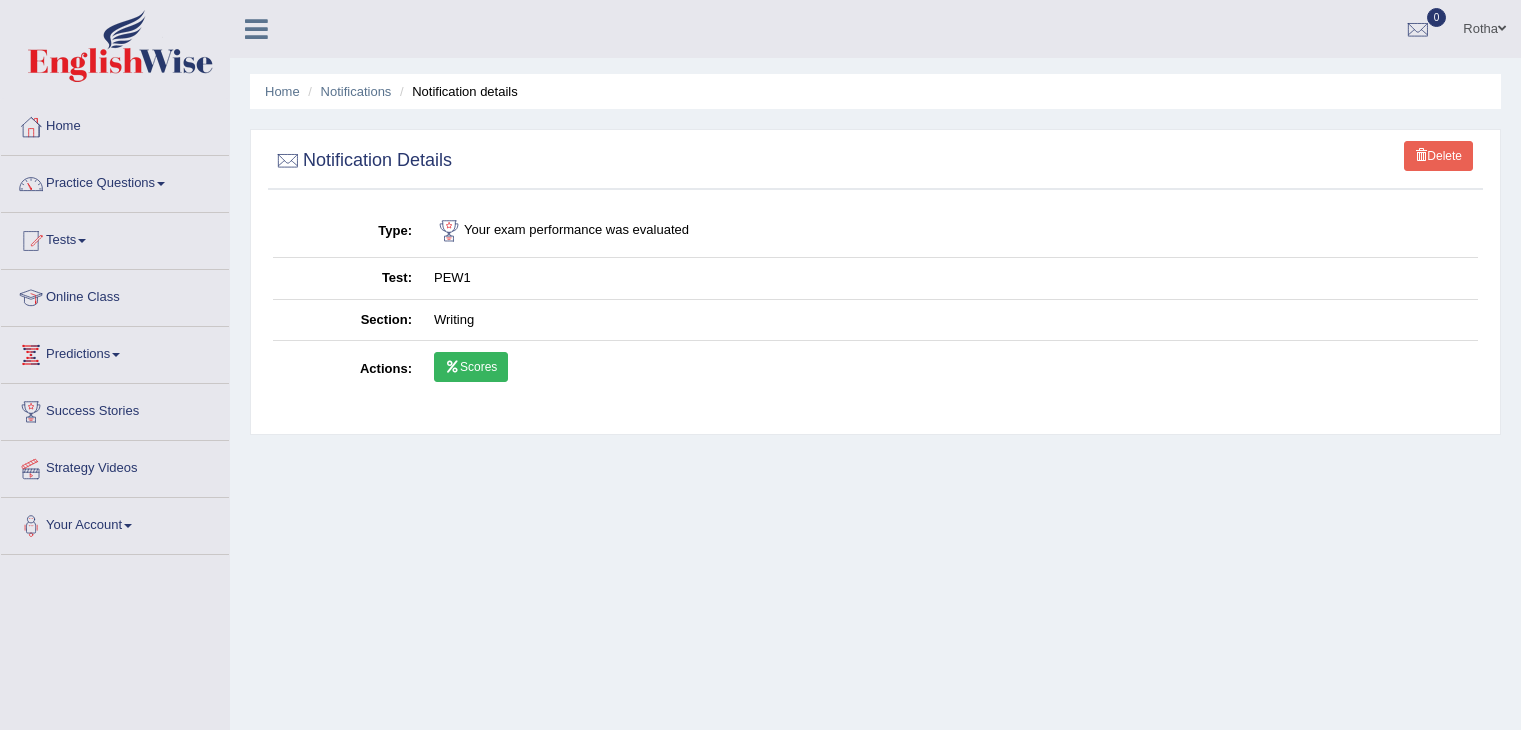 scroll, scrollTop: 0, scrollLeft: 0, axis: both 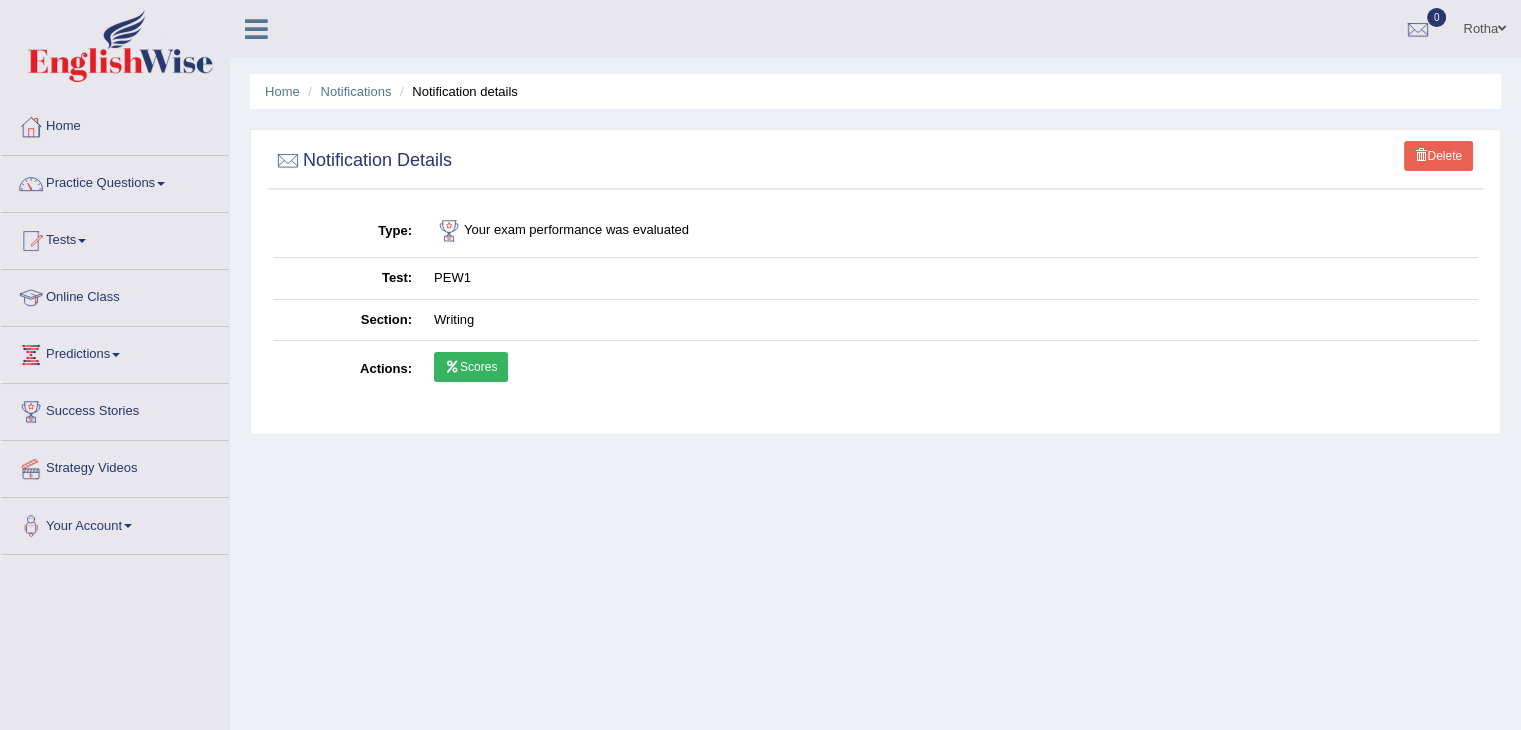 click on "Scores" at bounding box center (471, 367) 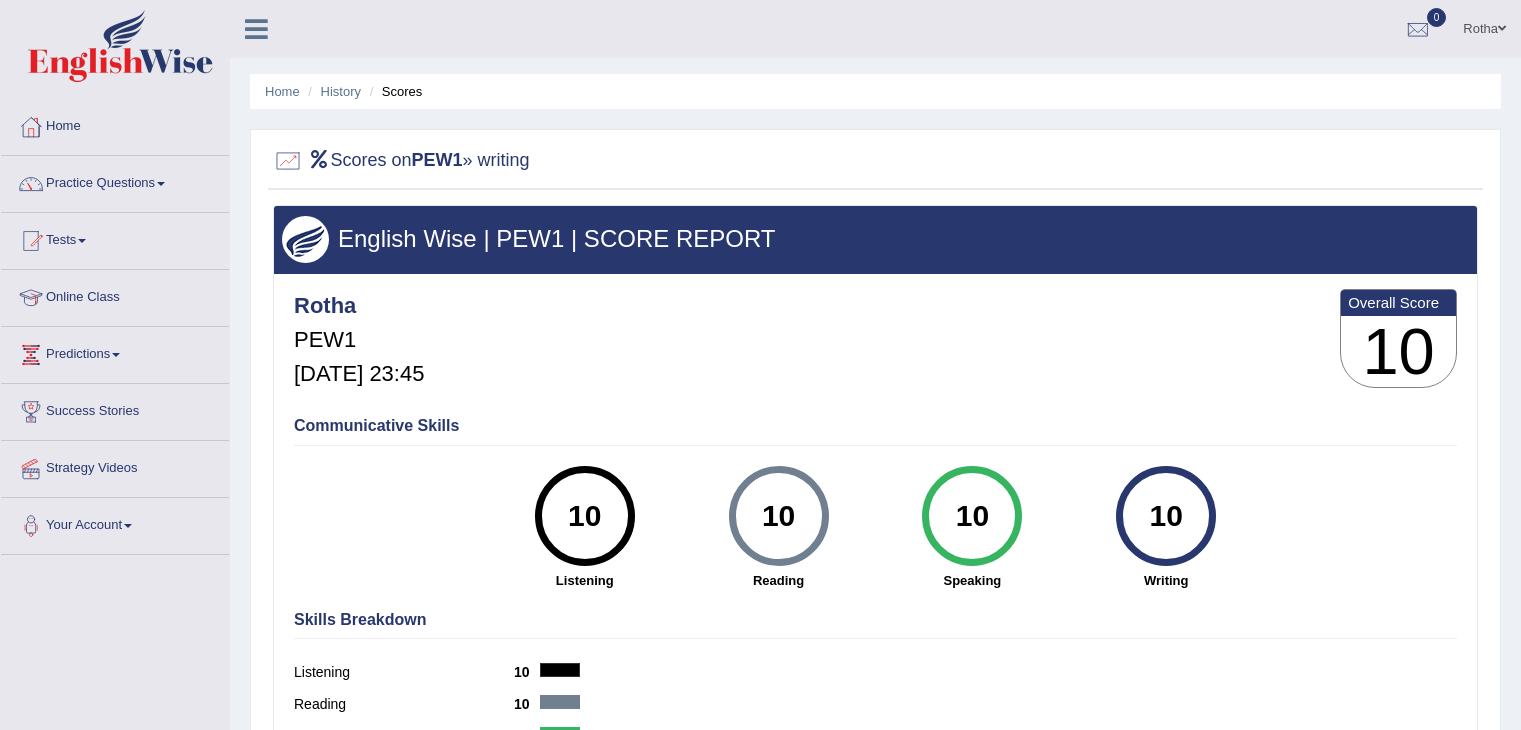 scroll, scrollTop: 0, scrollLeft: 0, axis: both 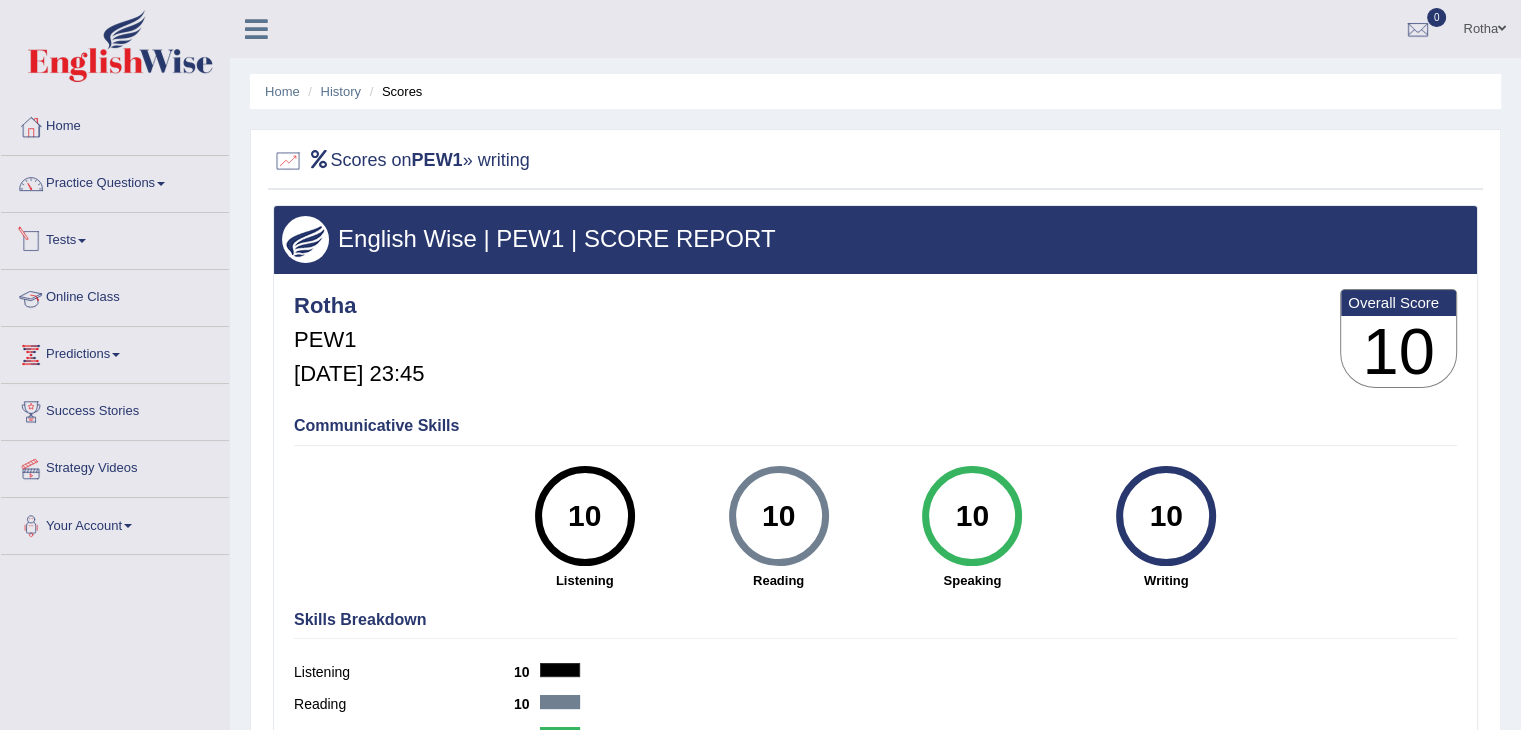 click on "Tests" at bounding box center [115, 238] 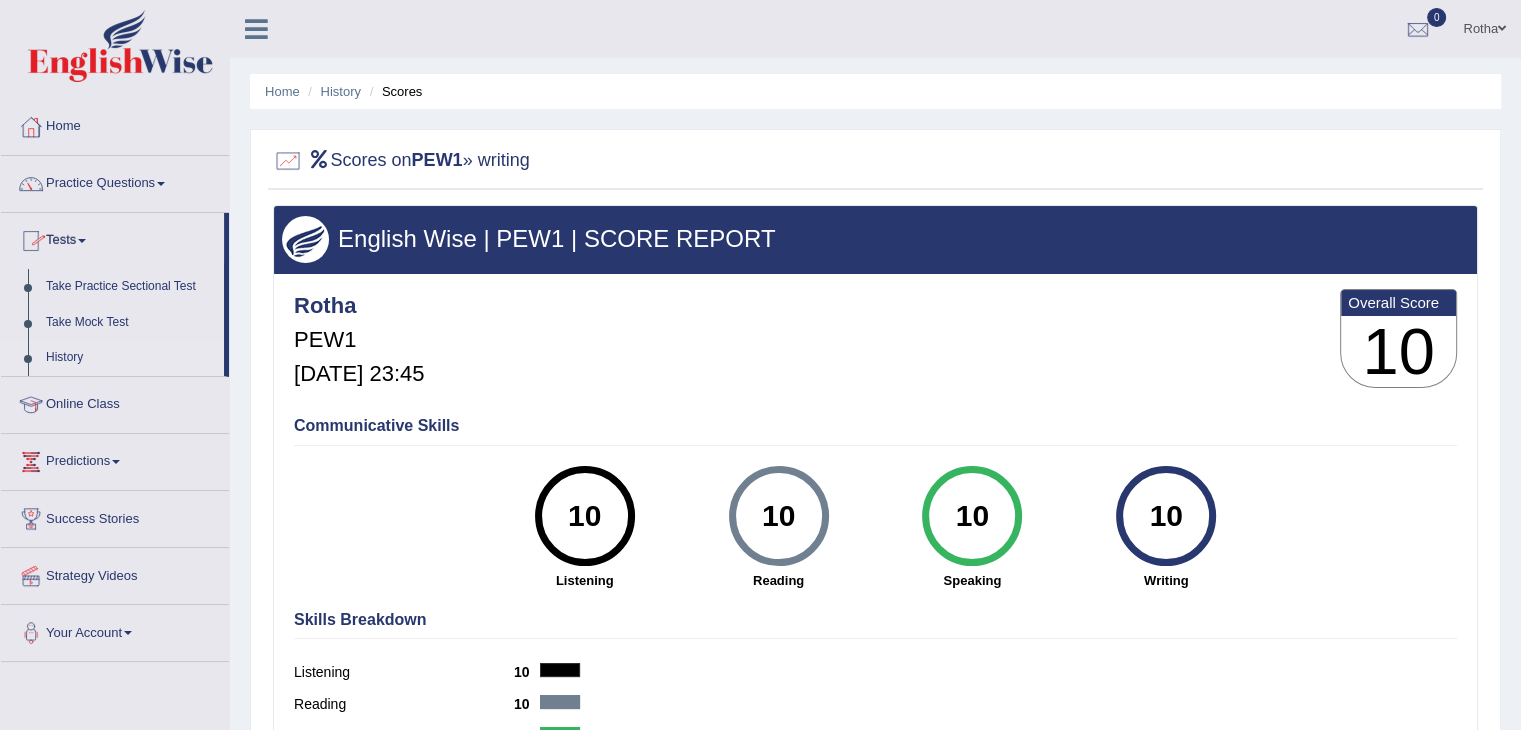click on "History" at bounding box center [130, 358] 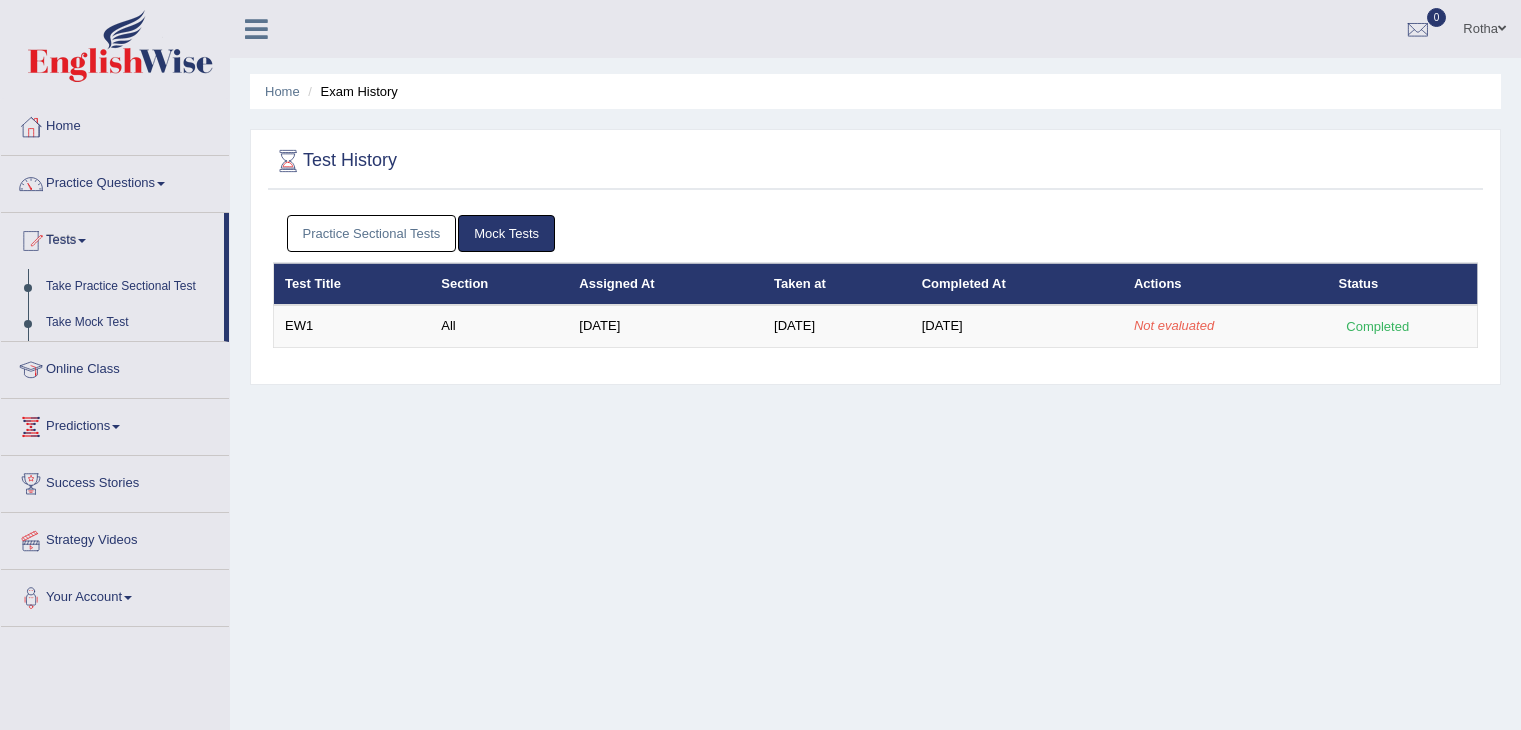scroll, scrollTop: 0, scrollLeft: 0, axis: both 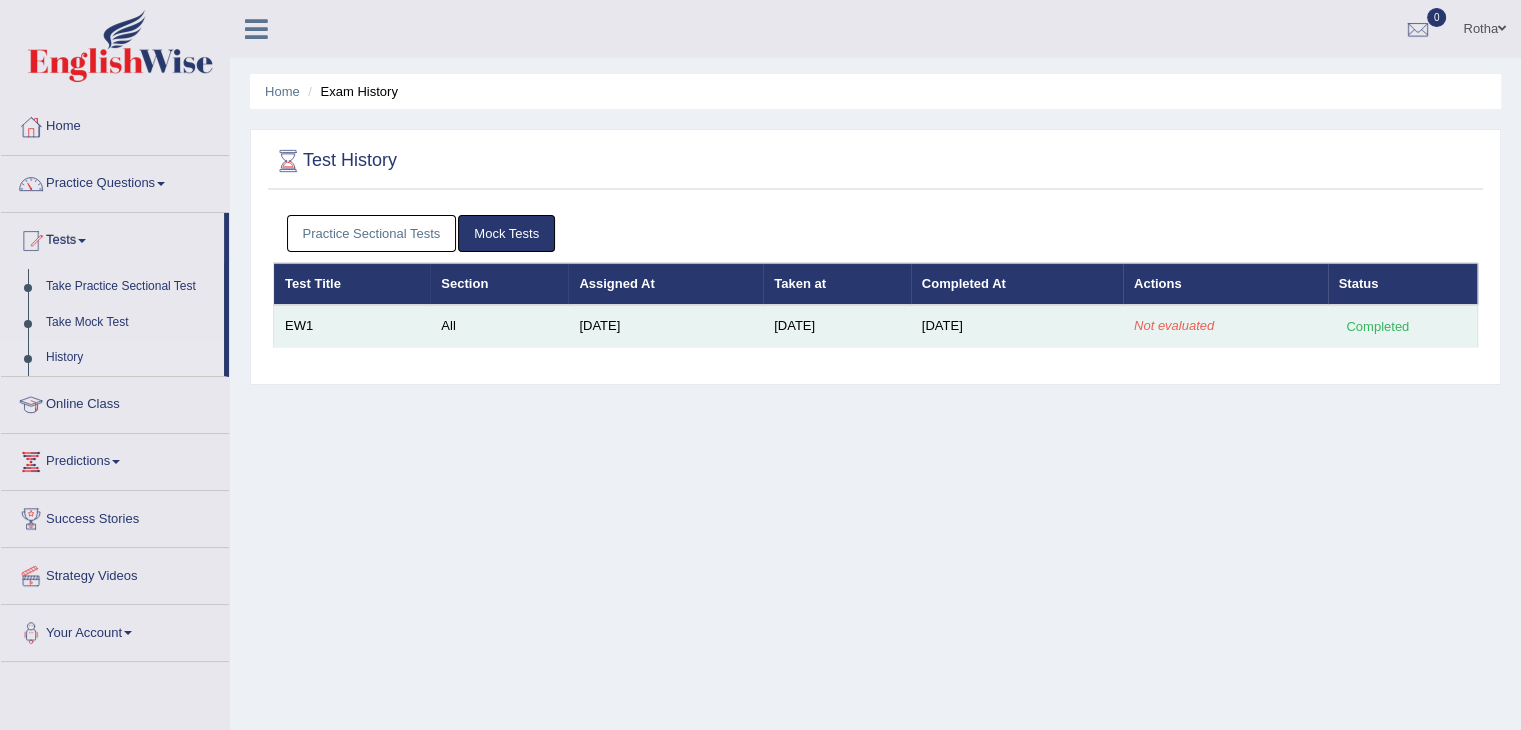 click on "Jun 17, 2024" at bounding box center (665, 326) 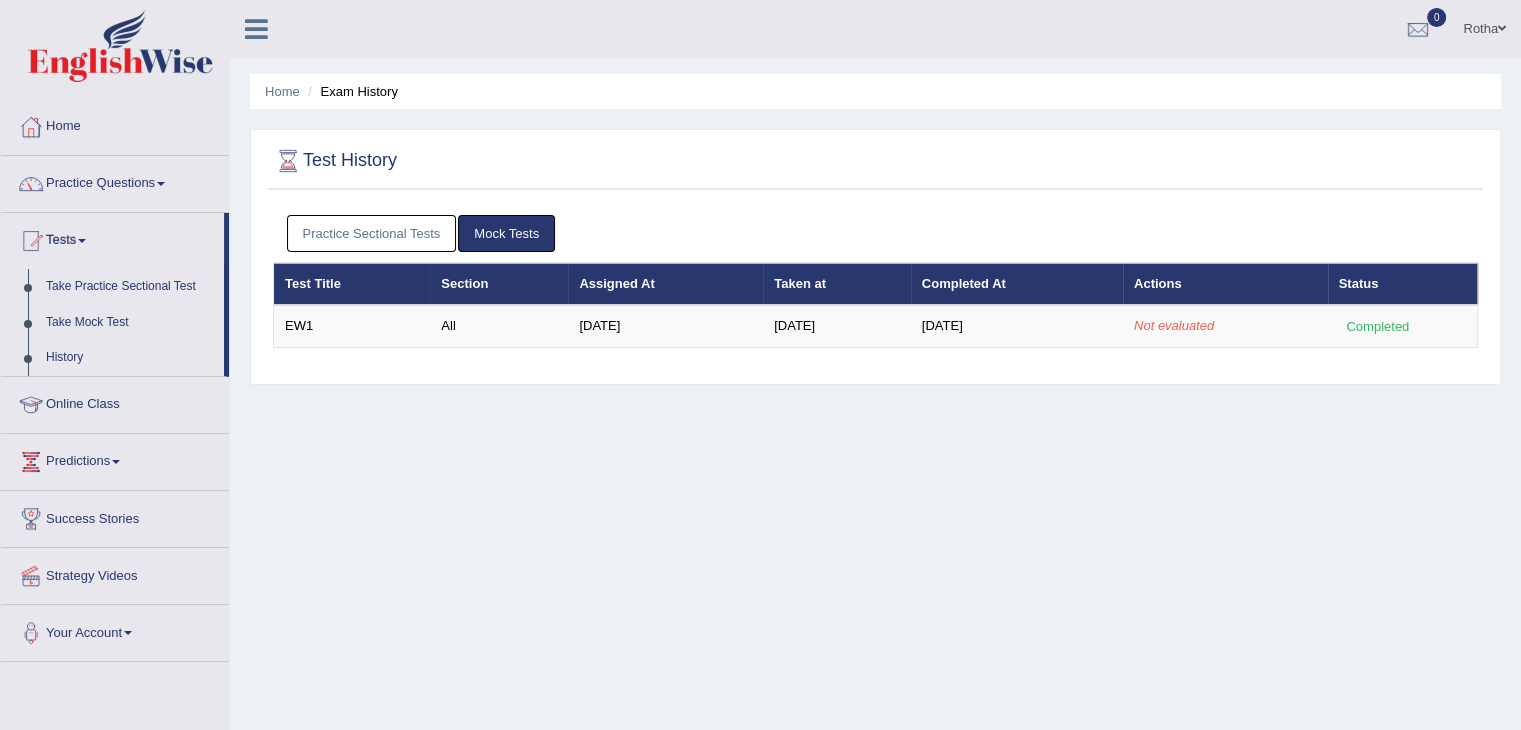 click on "Status" at bounding box center (1403, 284) 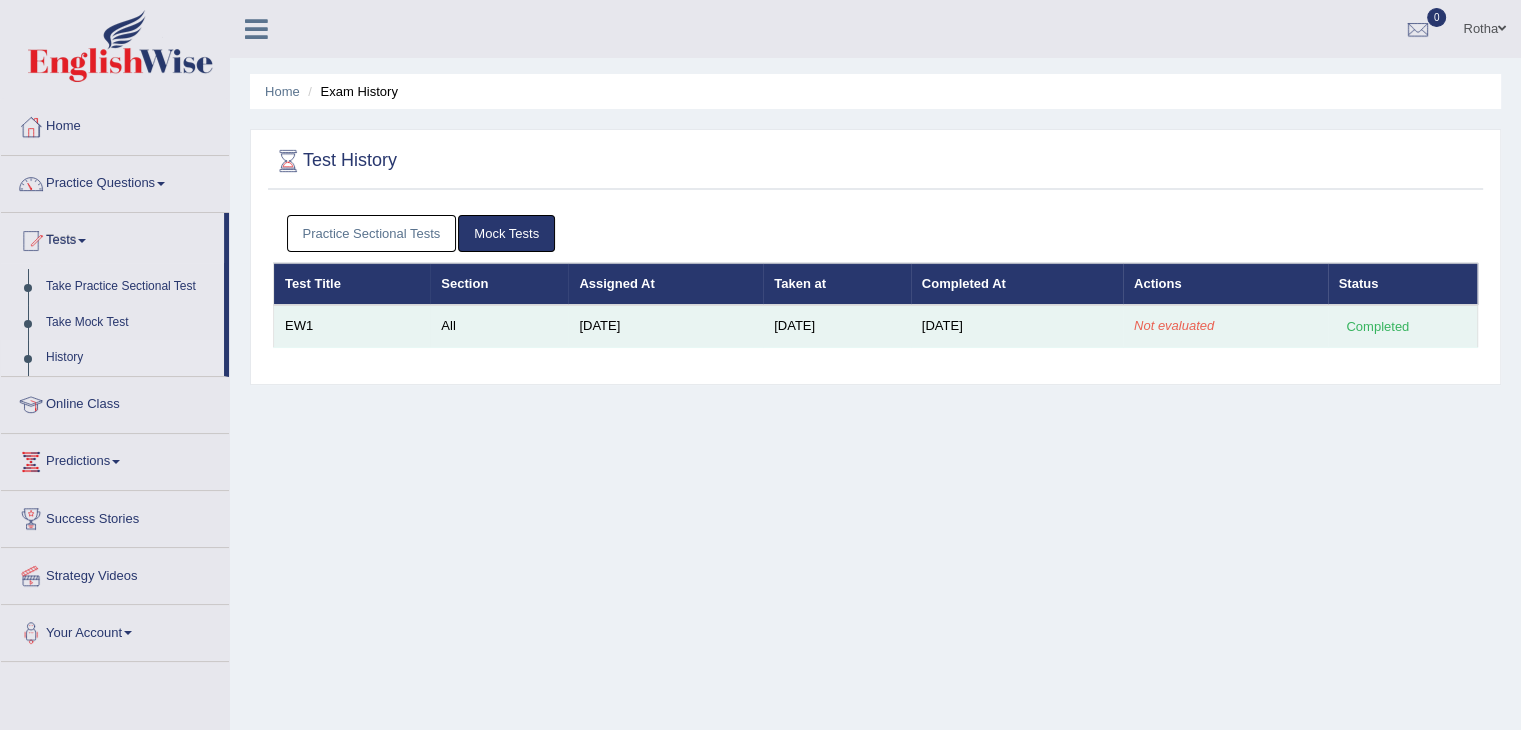 click on "Not evaluated" at bounding box center [1225, 326] 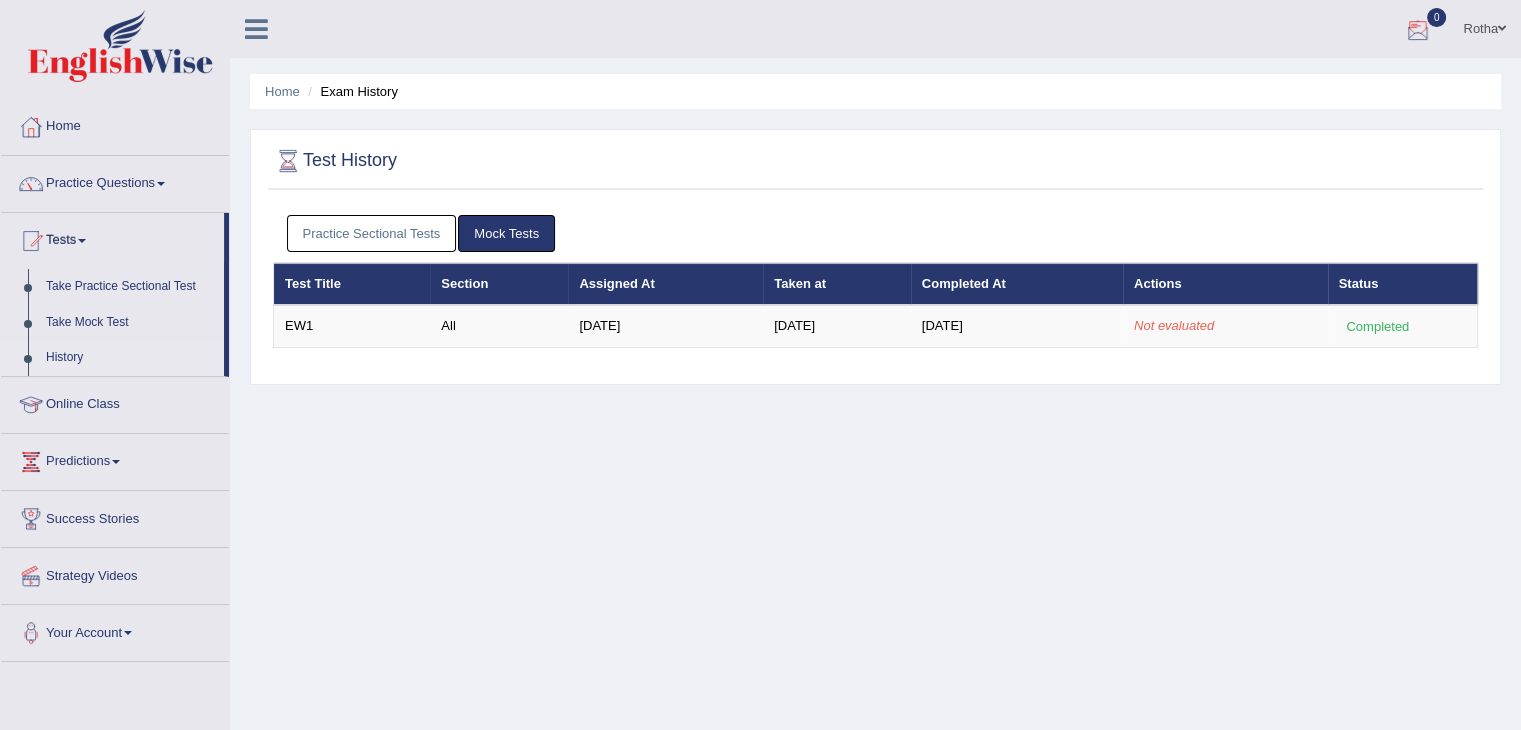 click at bounding box center [1418, 30] 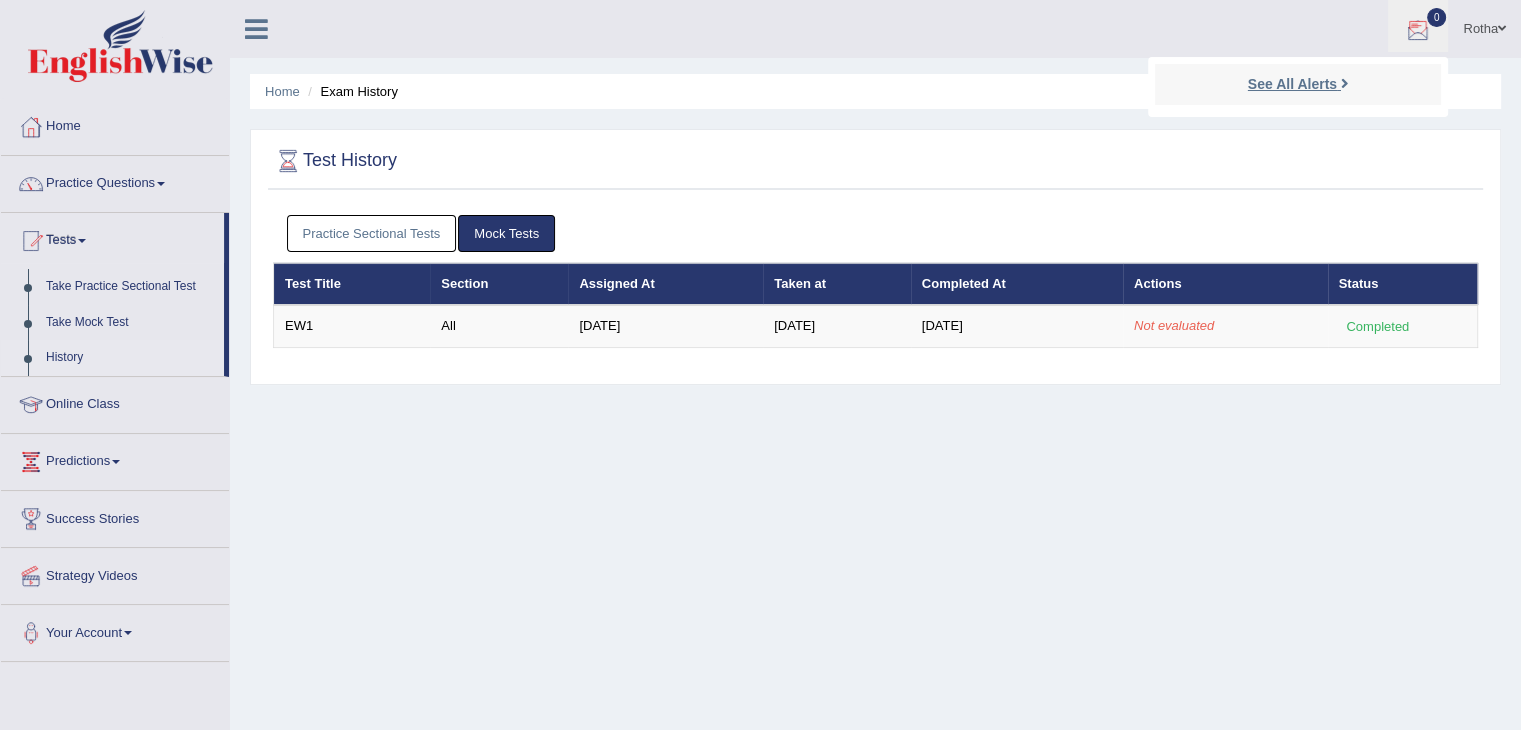 click on "See All Alerts" at bounding box center (1292, 84) 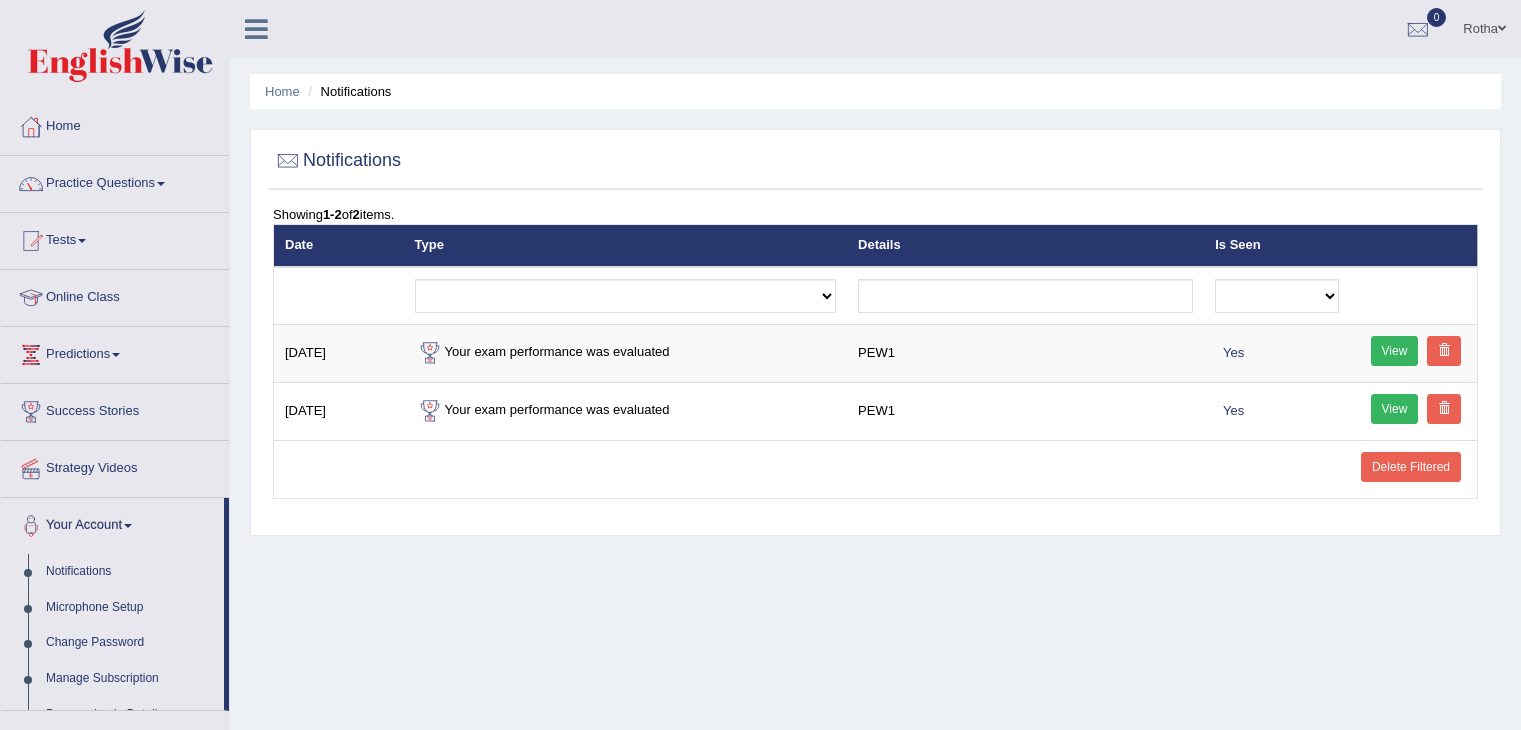 scroll, scrollTop: 0, scrollLeft: 0, axis: both 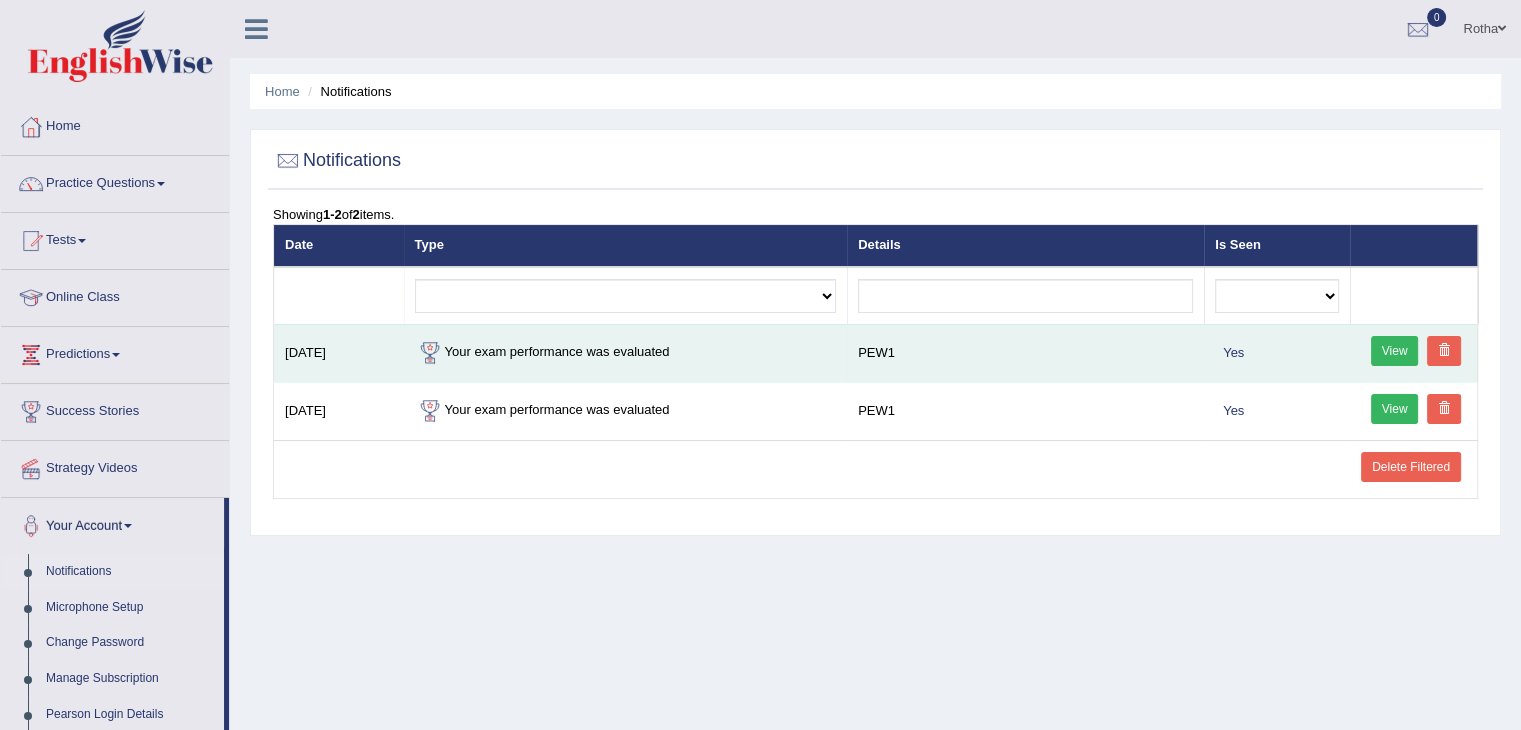 click on "View" at bounding box center (1395, 351) 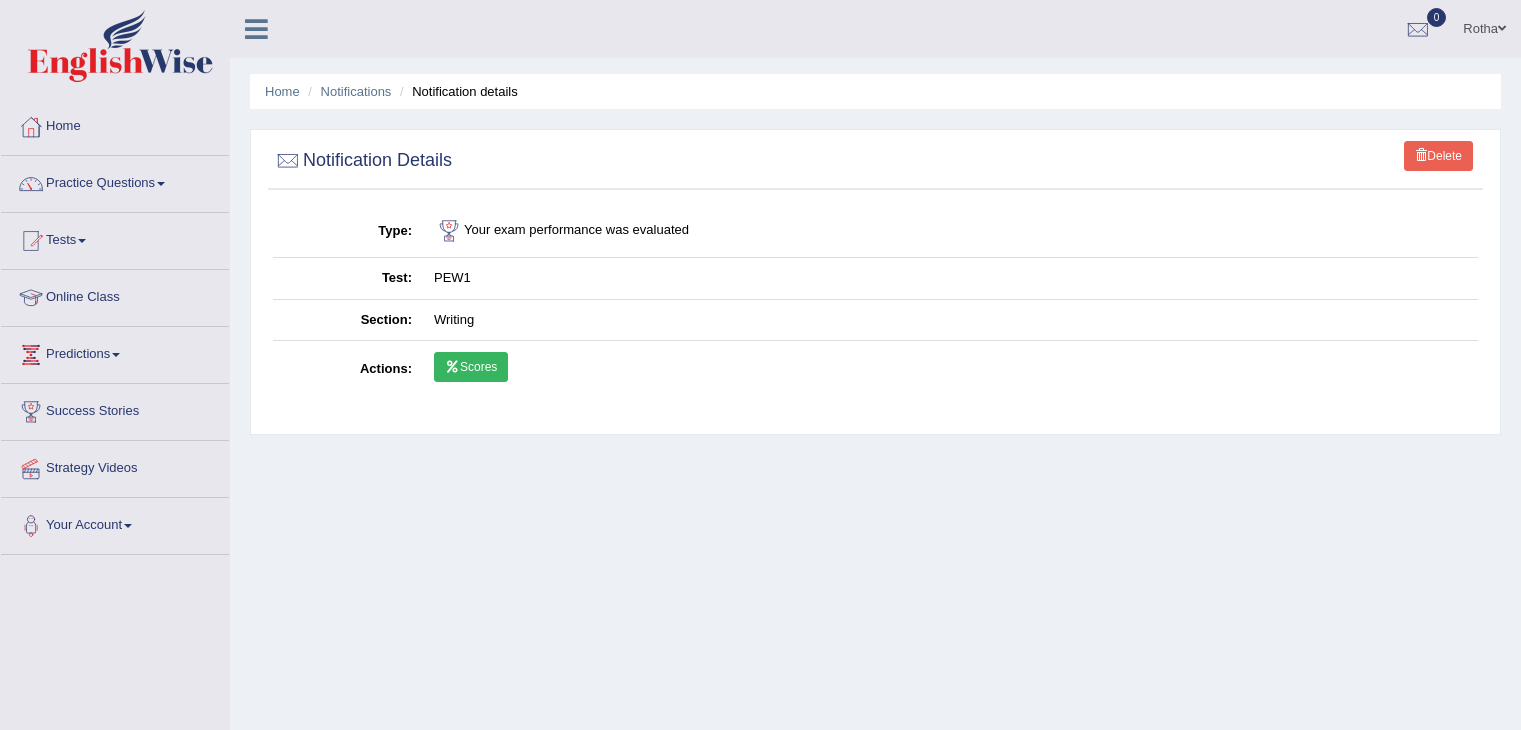 scroll, scrollTop: 0, scrollLeft: 0, axis: both 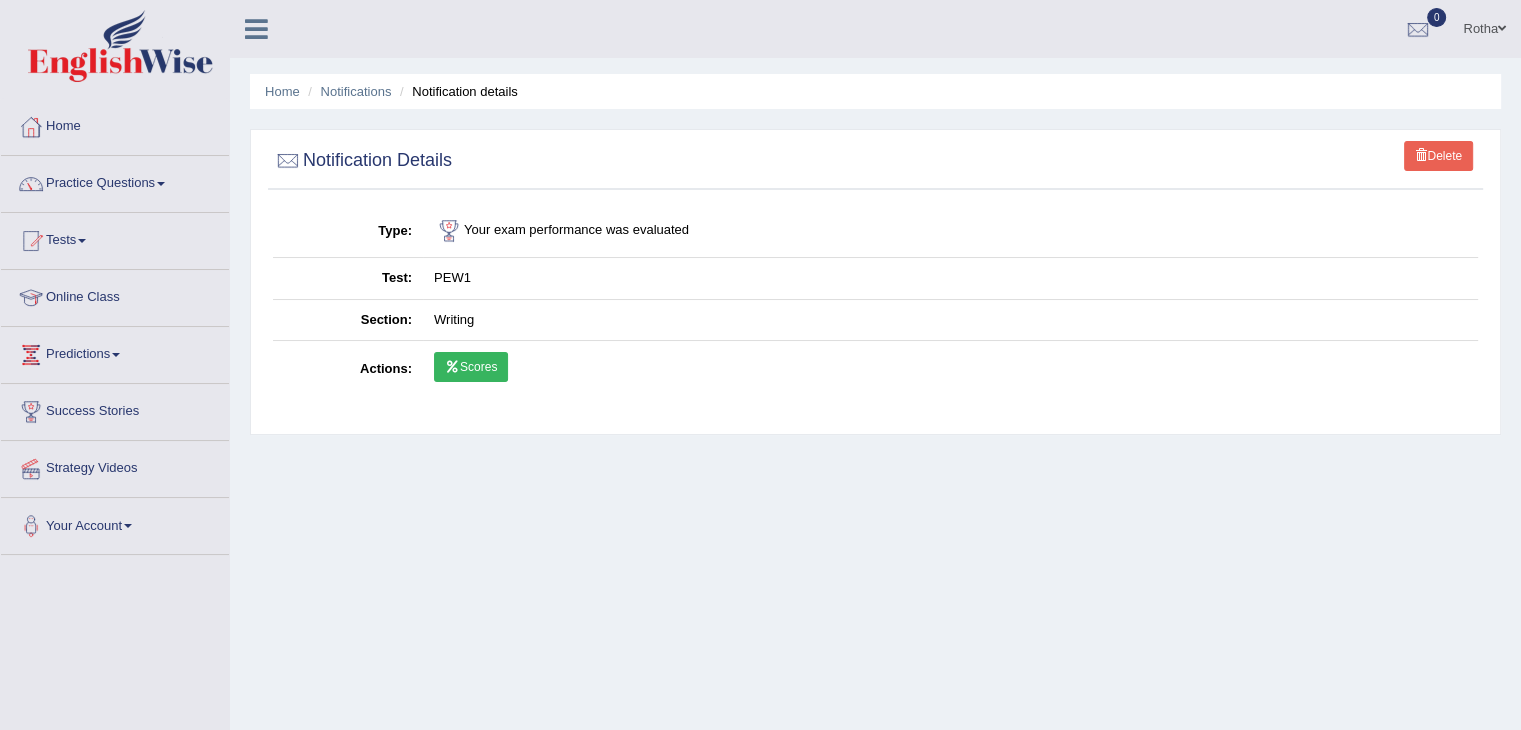 click at bounding box center [452, 367] 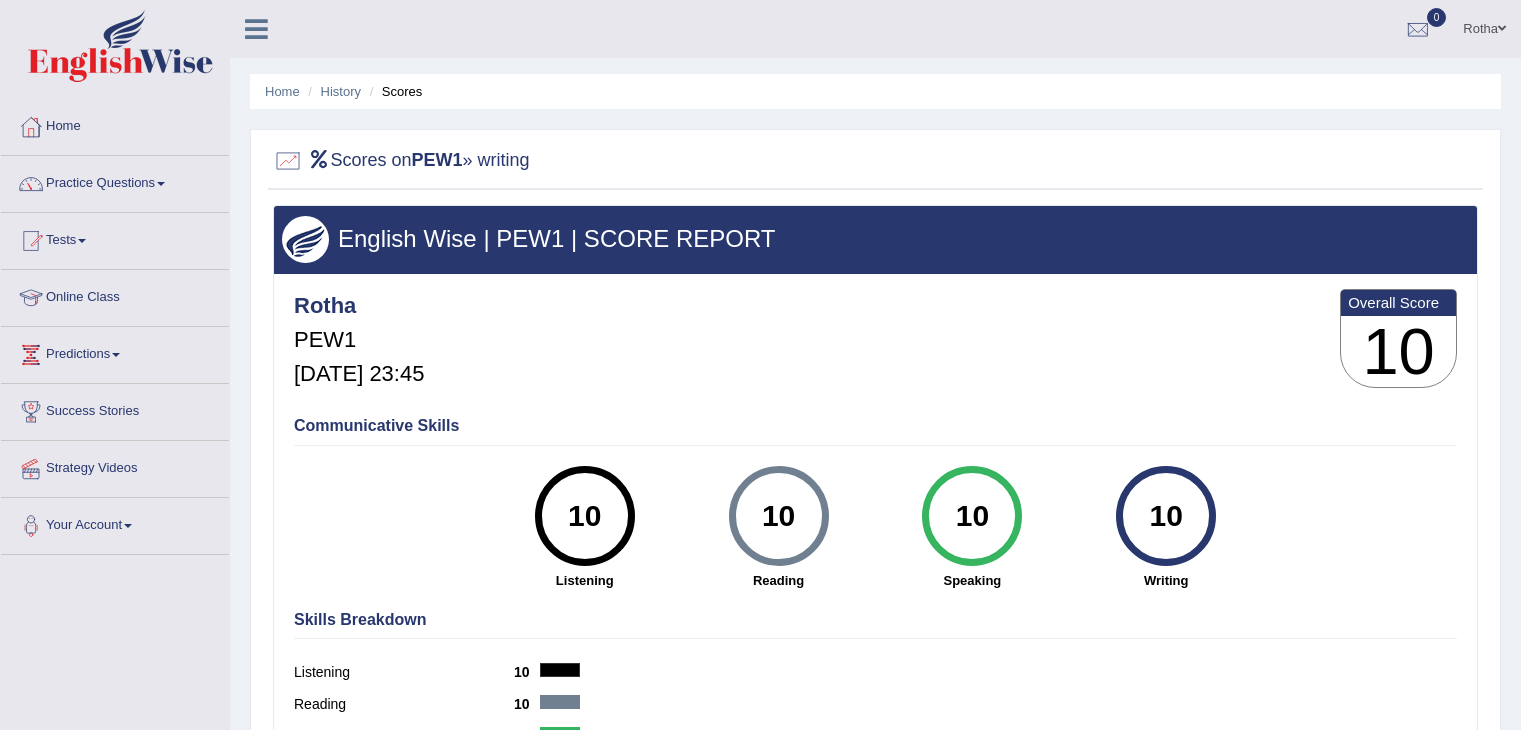 scroll, scrollTop: 0, scrollLeft: 0, axis: both 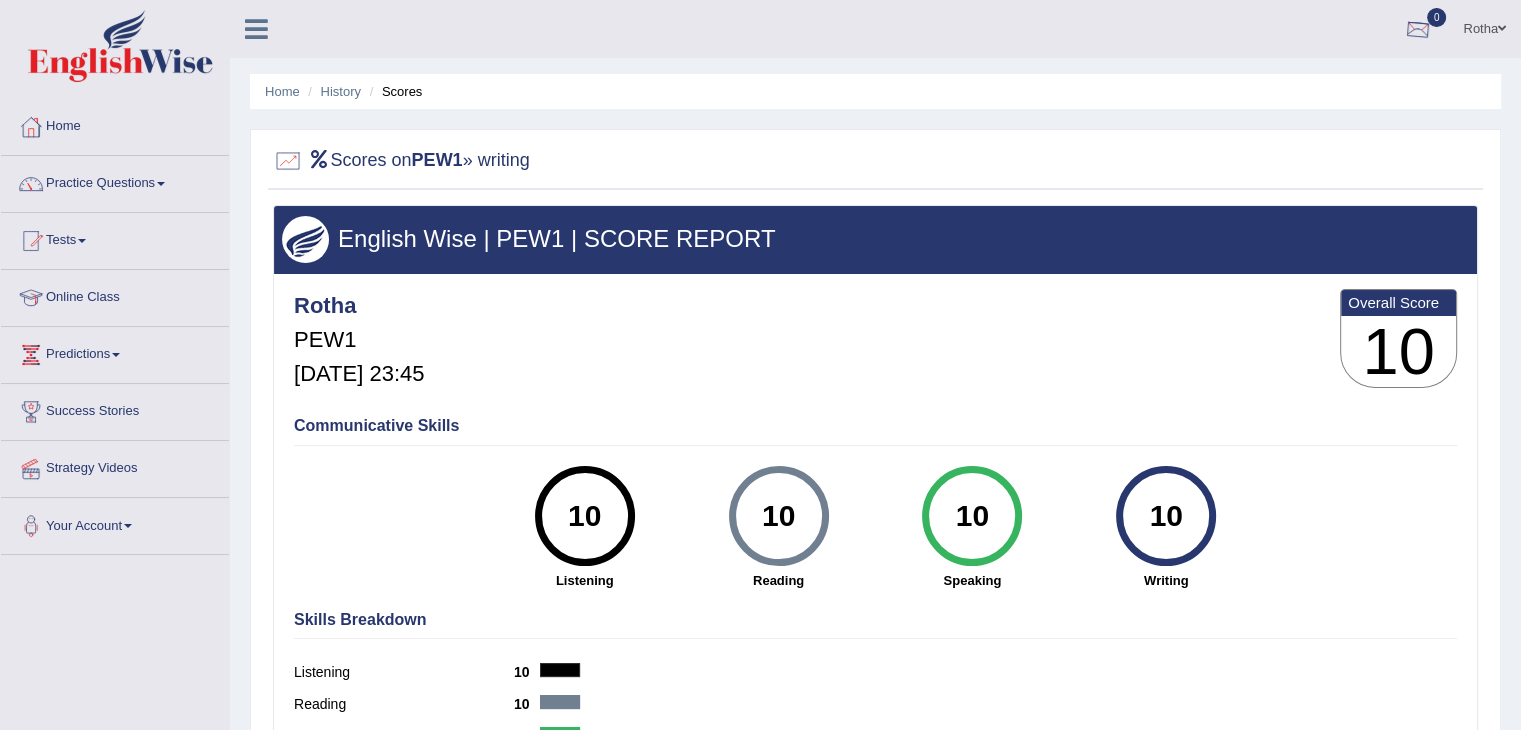 click at bounding box center [1418, 30] 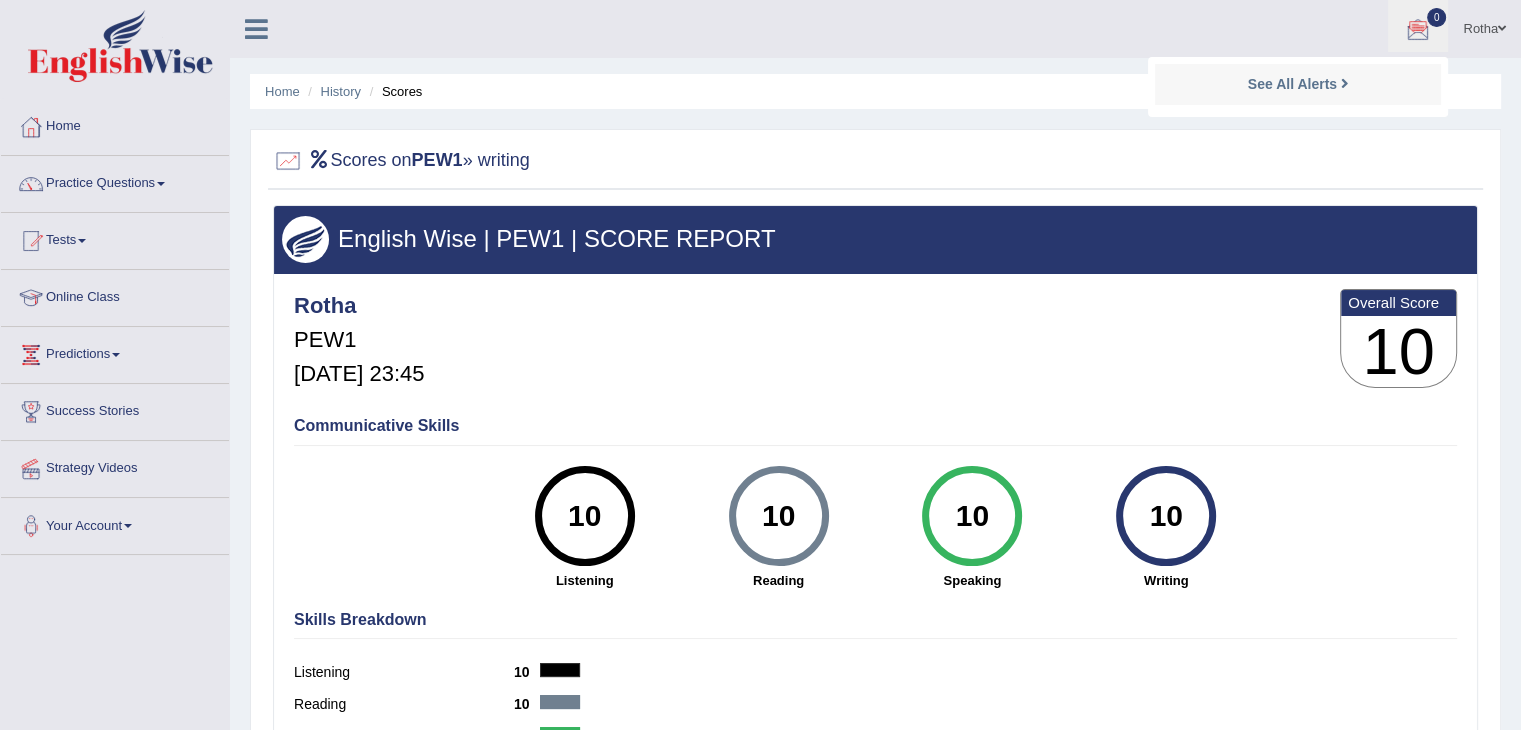 drag, startPoint x: 1366, startPoint y: 65, endPoint x: 1356, endPoint y: 73, distance: 12.806249 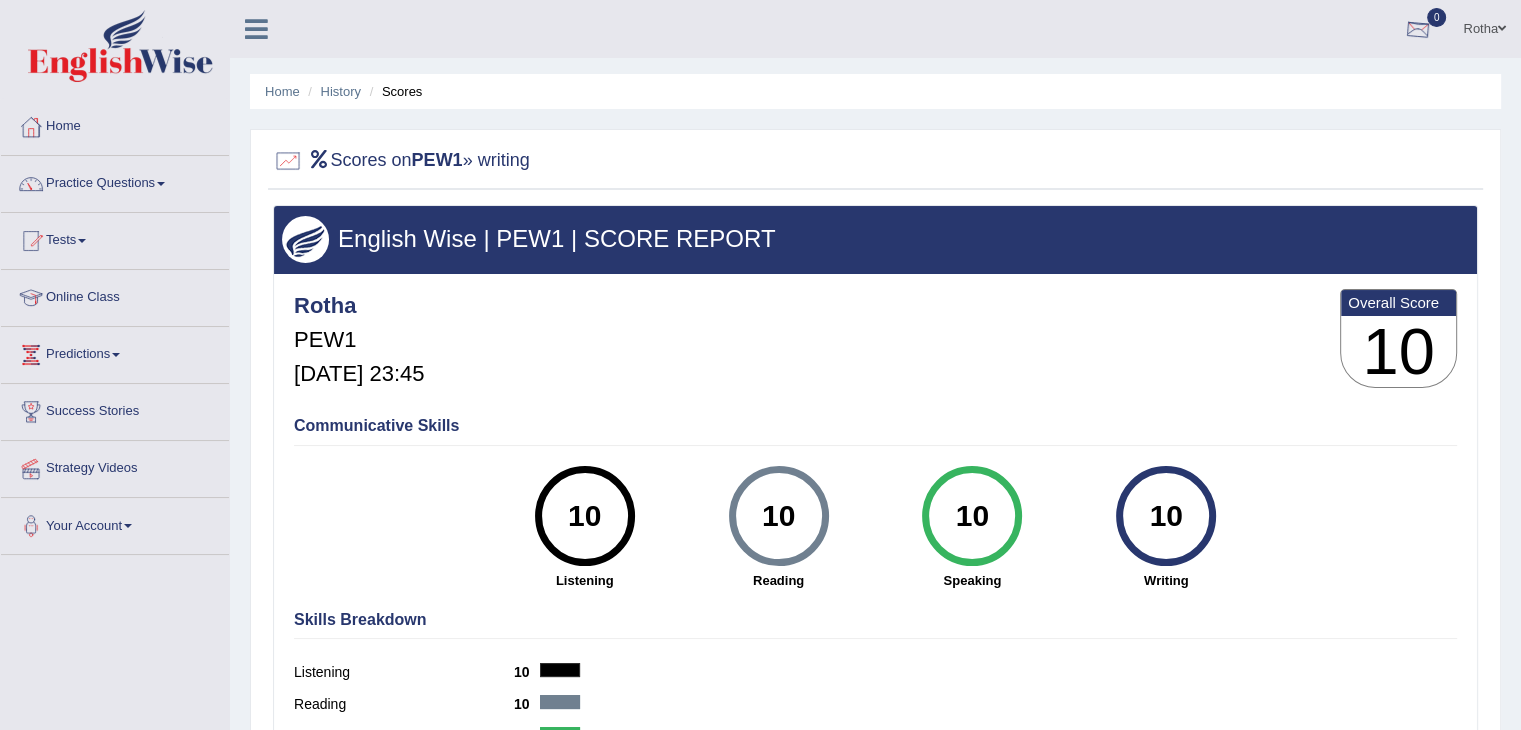 click on "0" at bounding box center [1418, 26] 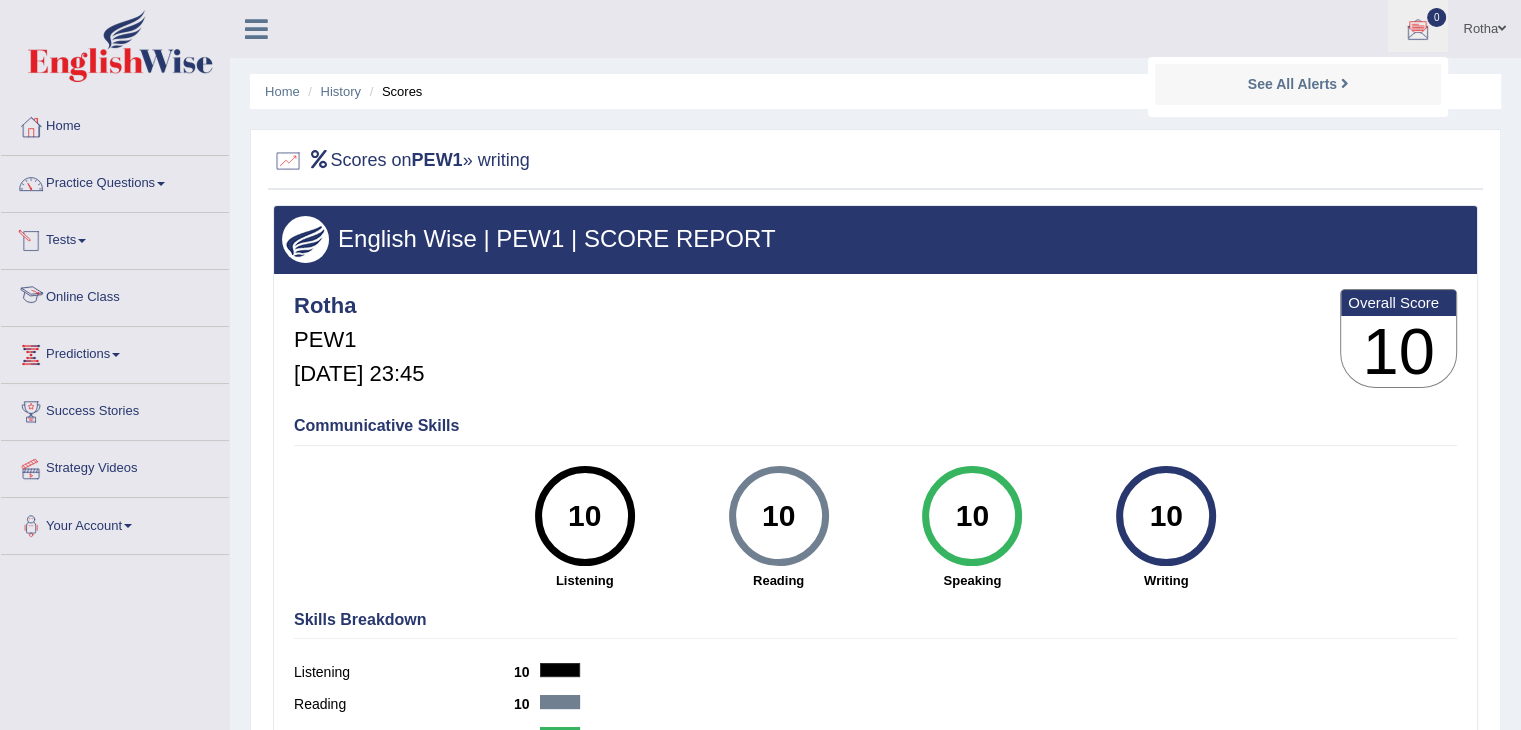 click at bounding box center (31, 241) 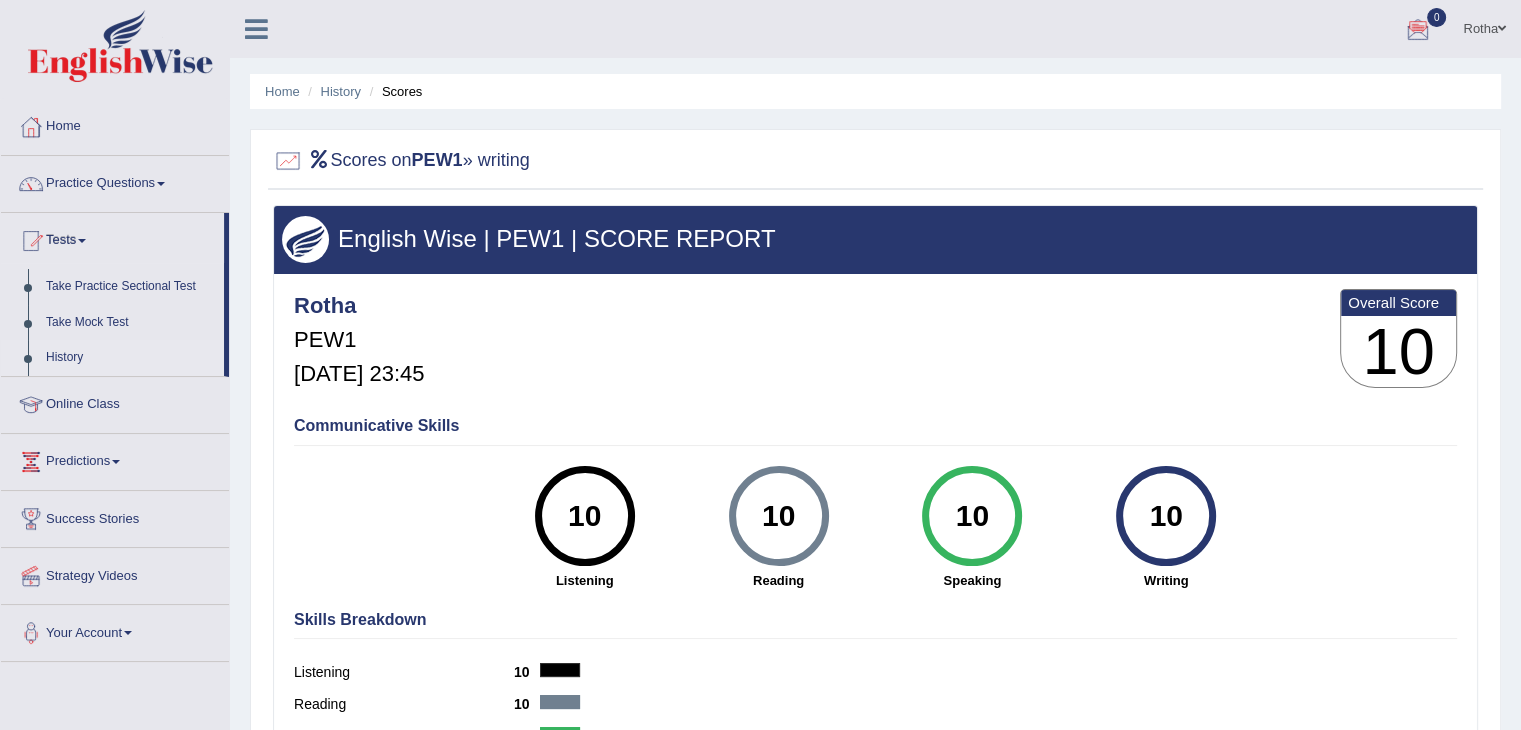 click on "History" at bounding box center (130, 358) 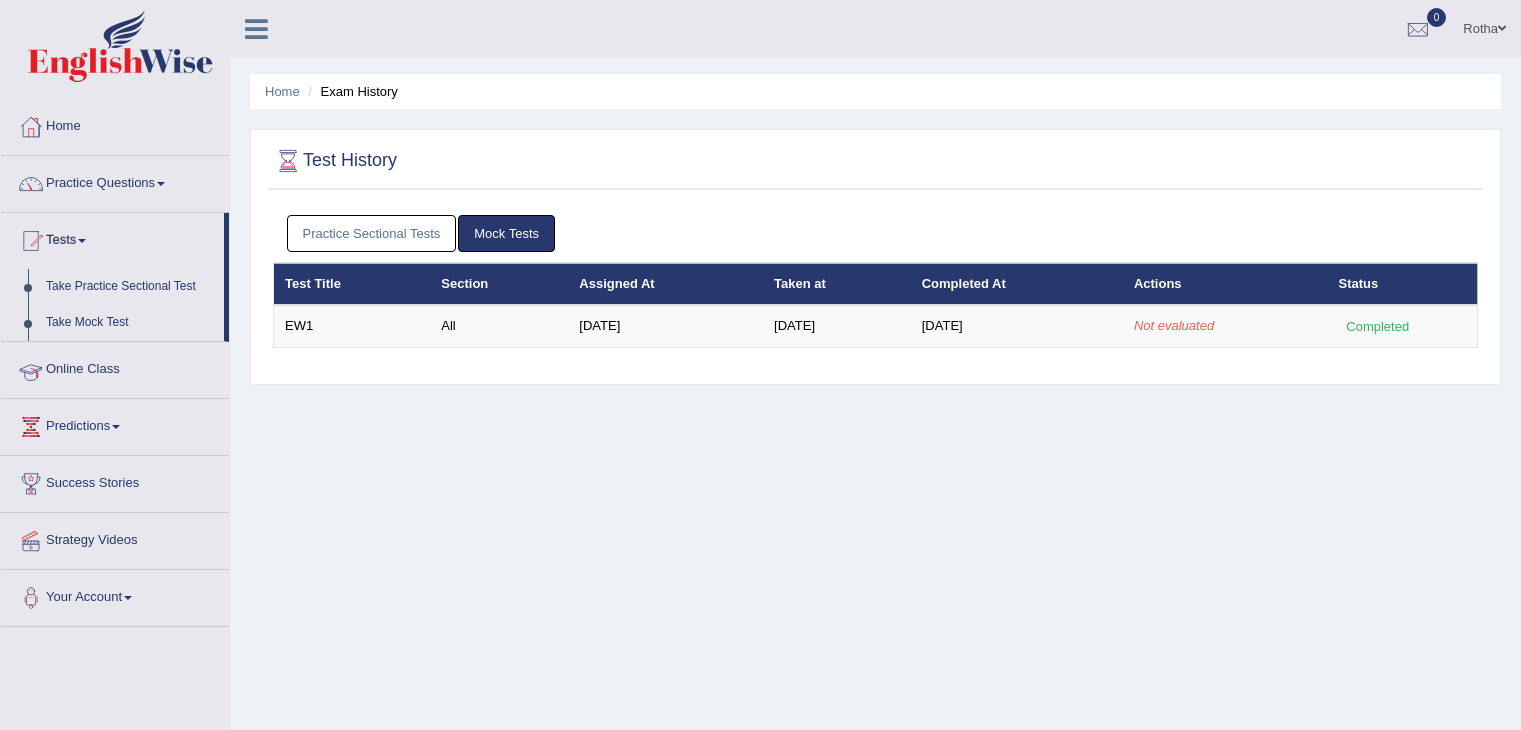 scroll, scrollTop: 0, scrollLeft: 0, axis: both 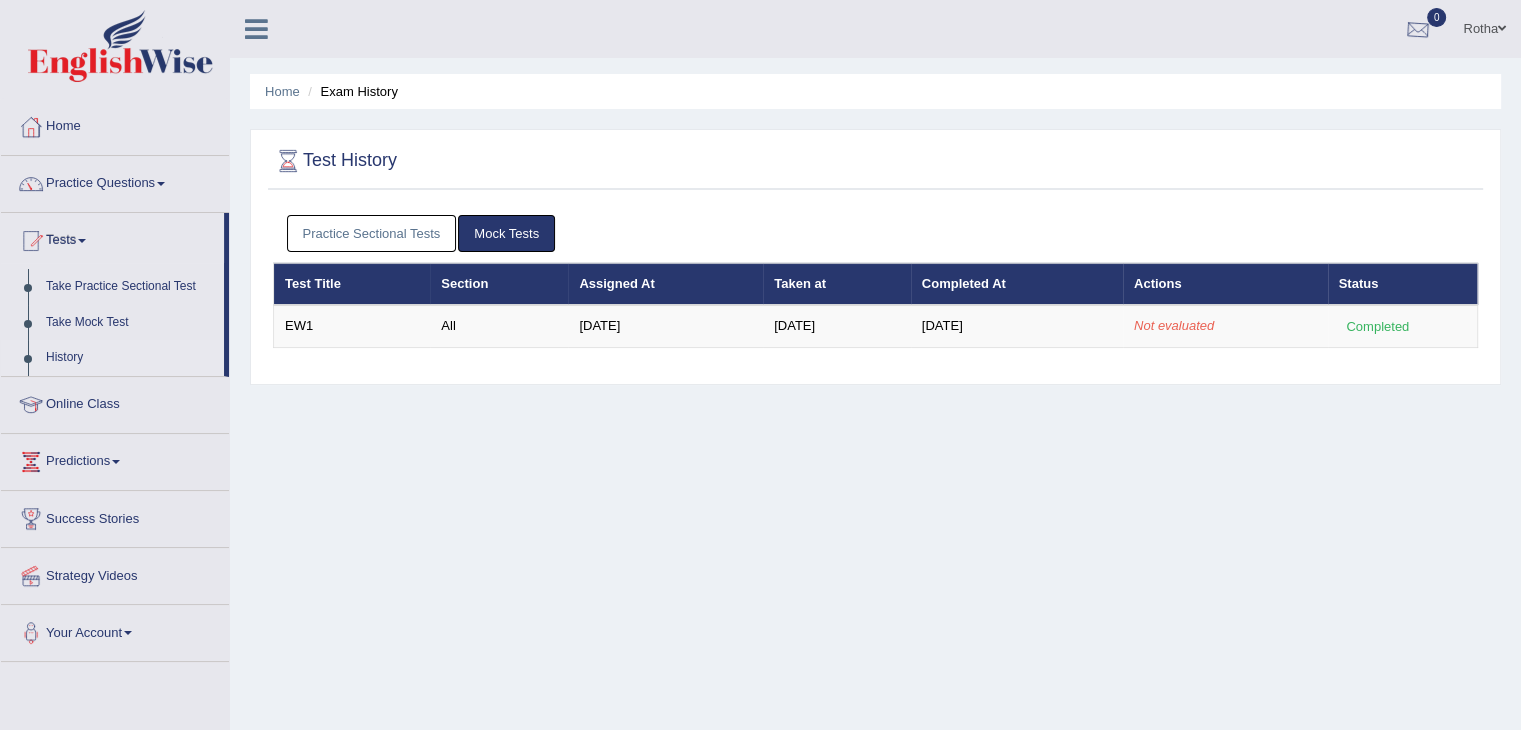 click at bounding box center [1418, 30] 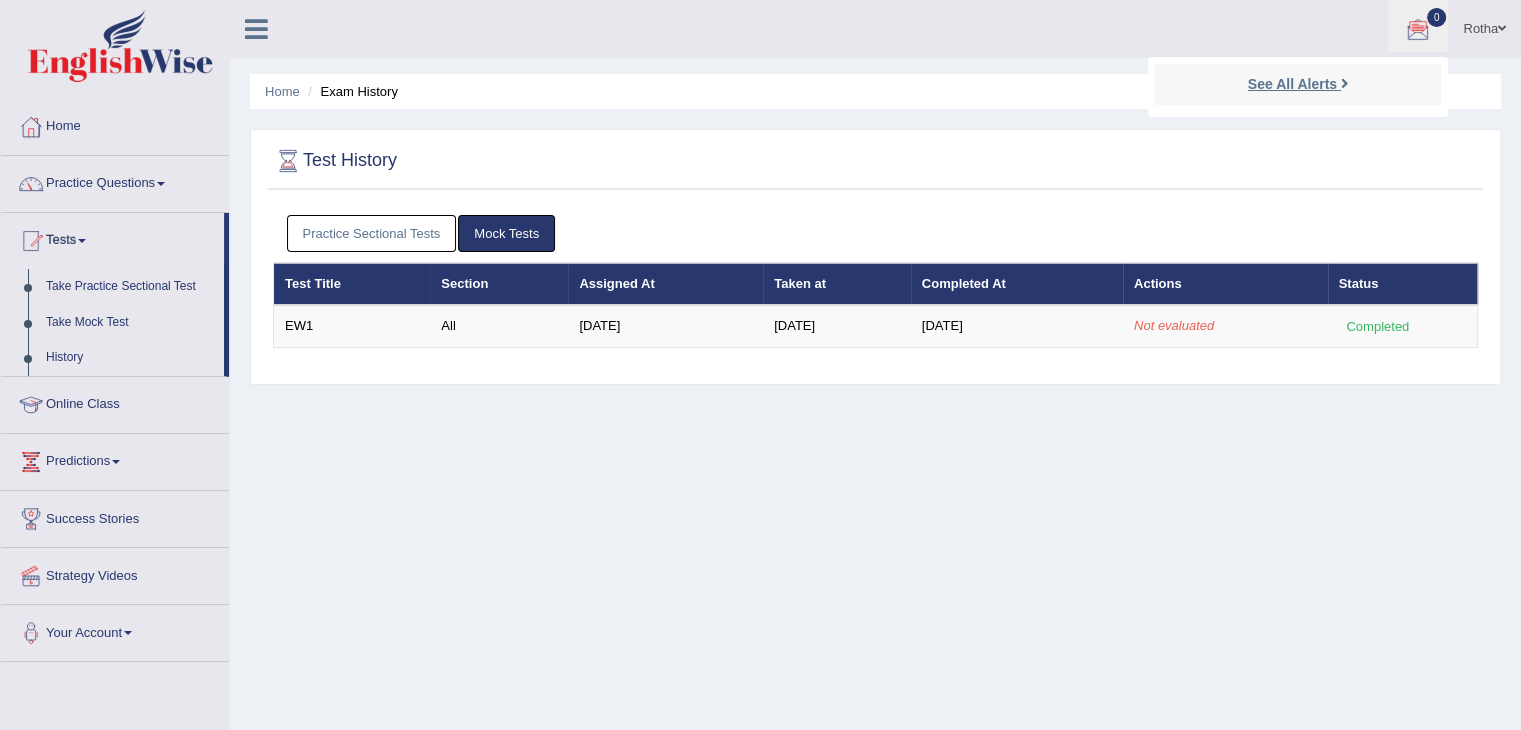 click on "See All Alerts" at bounding box center (1292, 84) 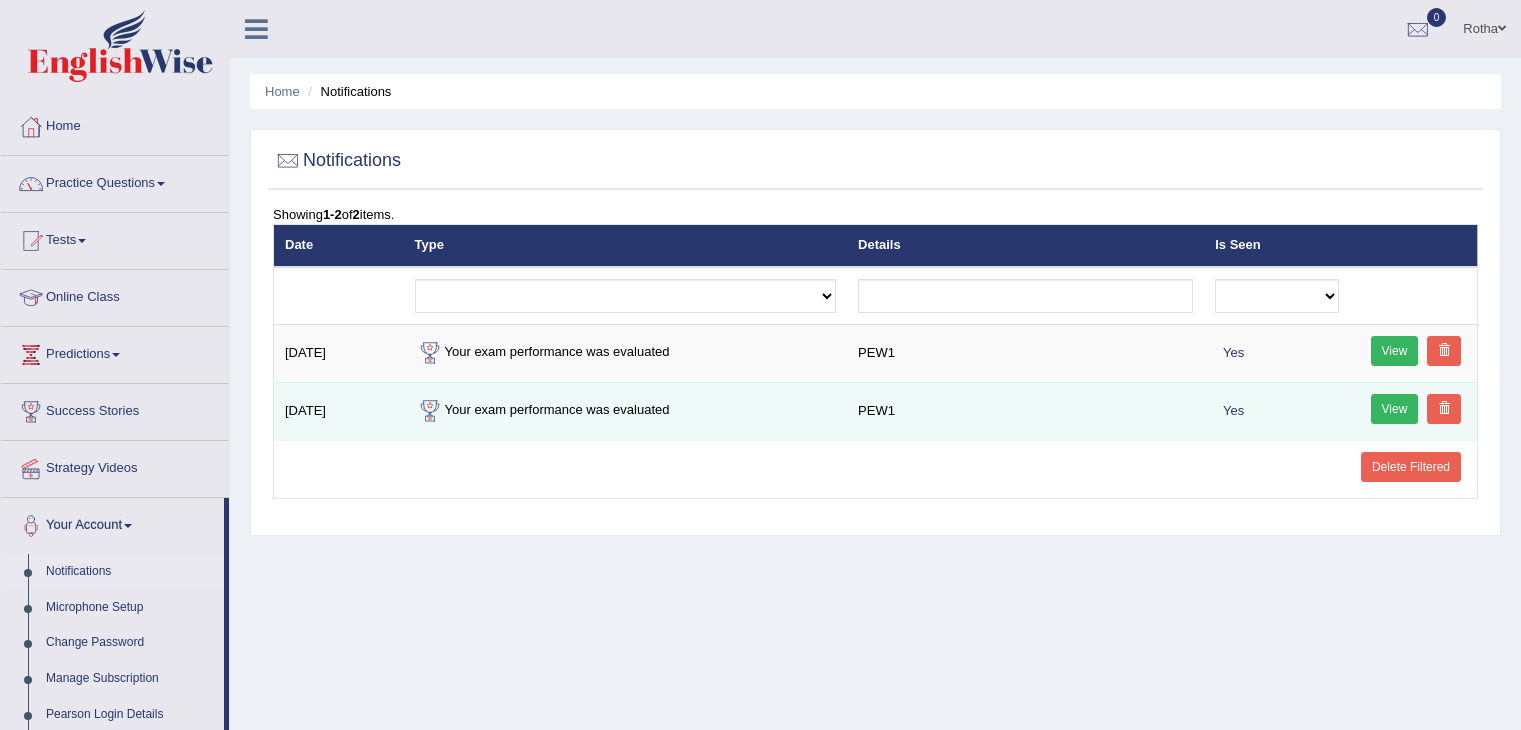 scroll, scrollTop: 0, scrollLeft: 0, axis: both 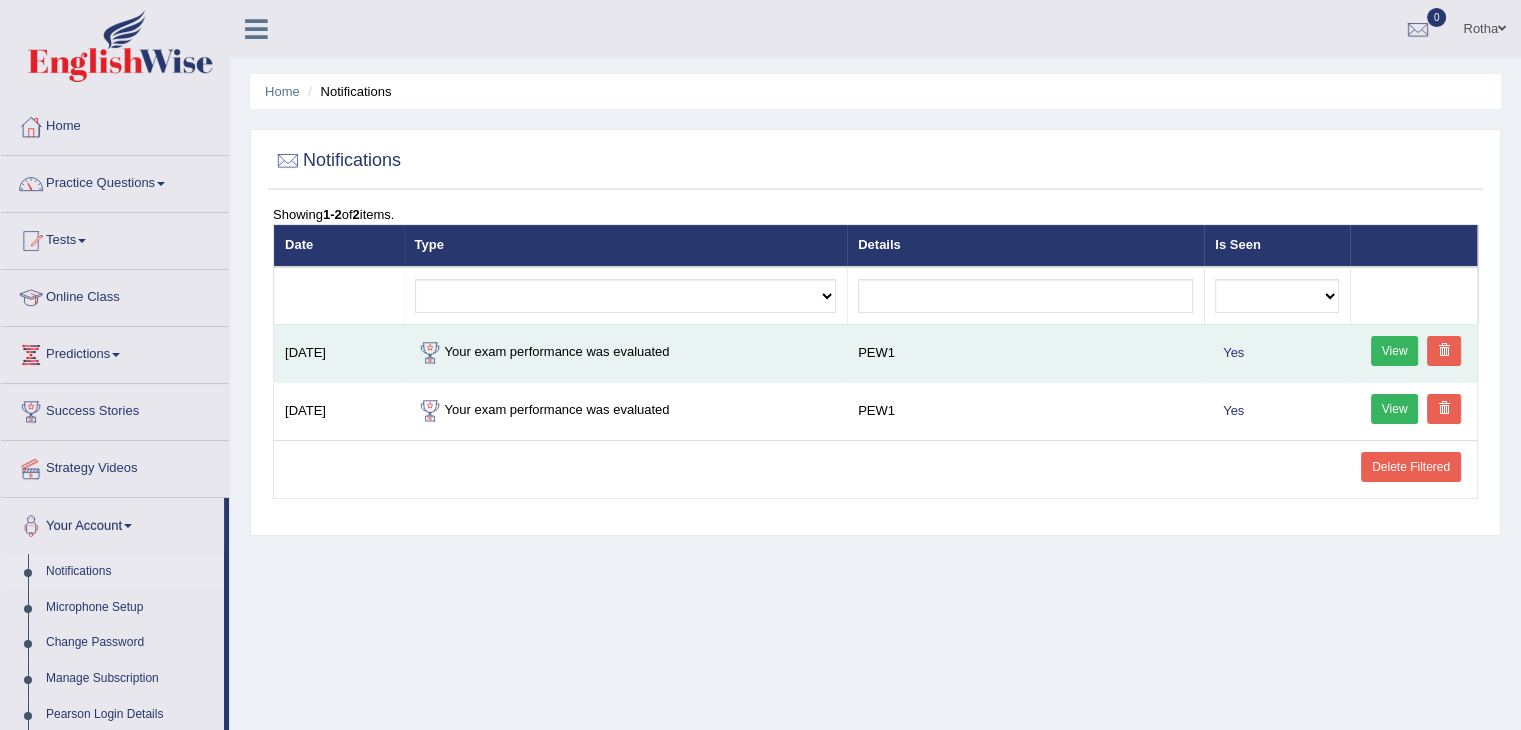 click on "View" at bounding box center [1395, 351] 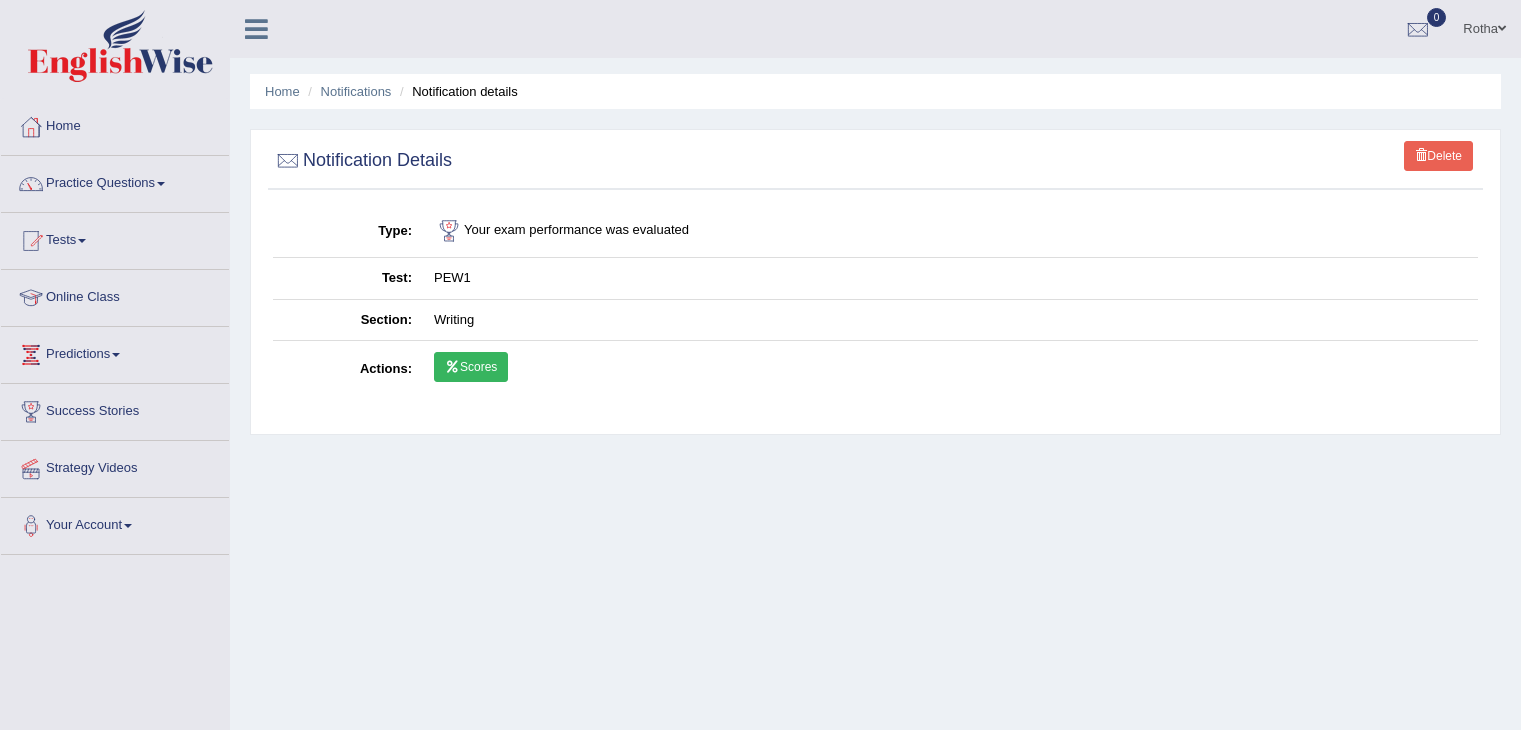 scroll, scrollTop: 0, scrollLeft: 0, axis: both 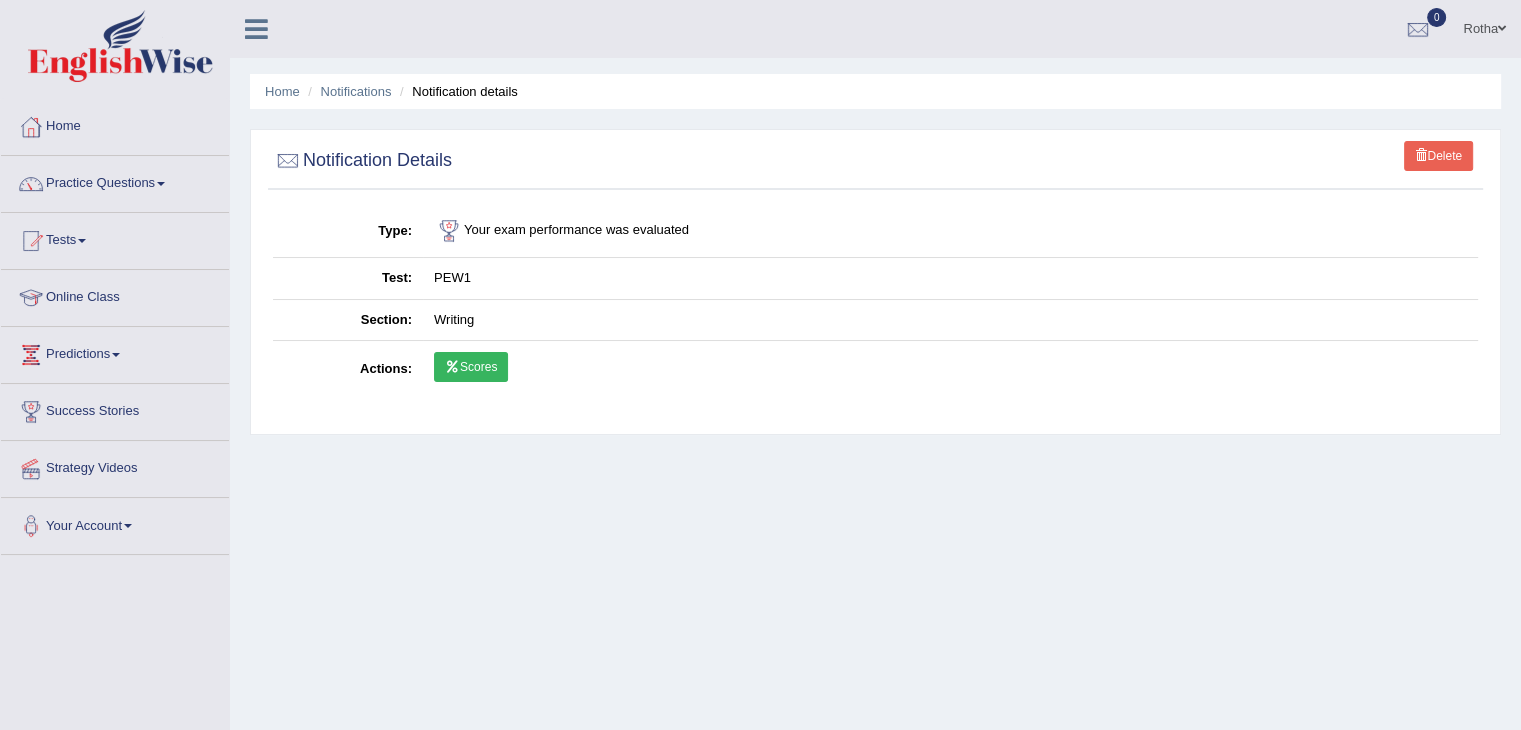 click on "Scores" at bounding box center (471, 367) 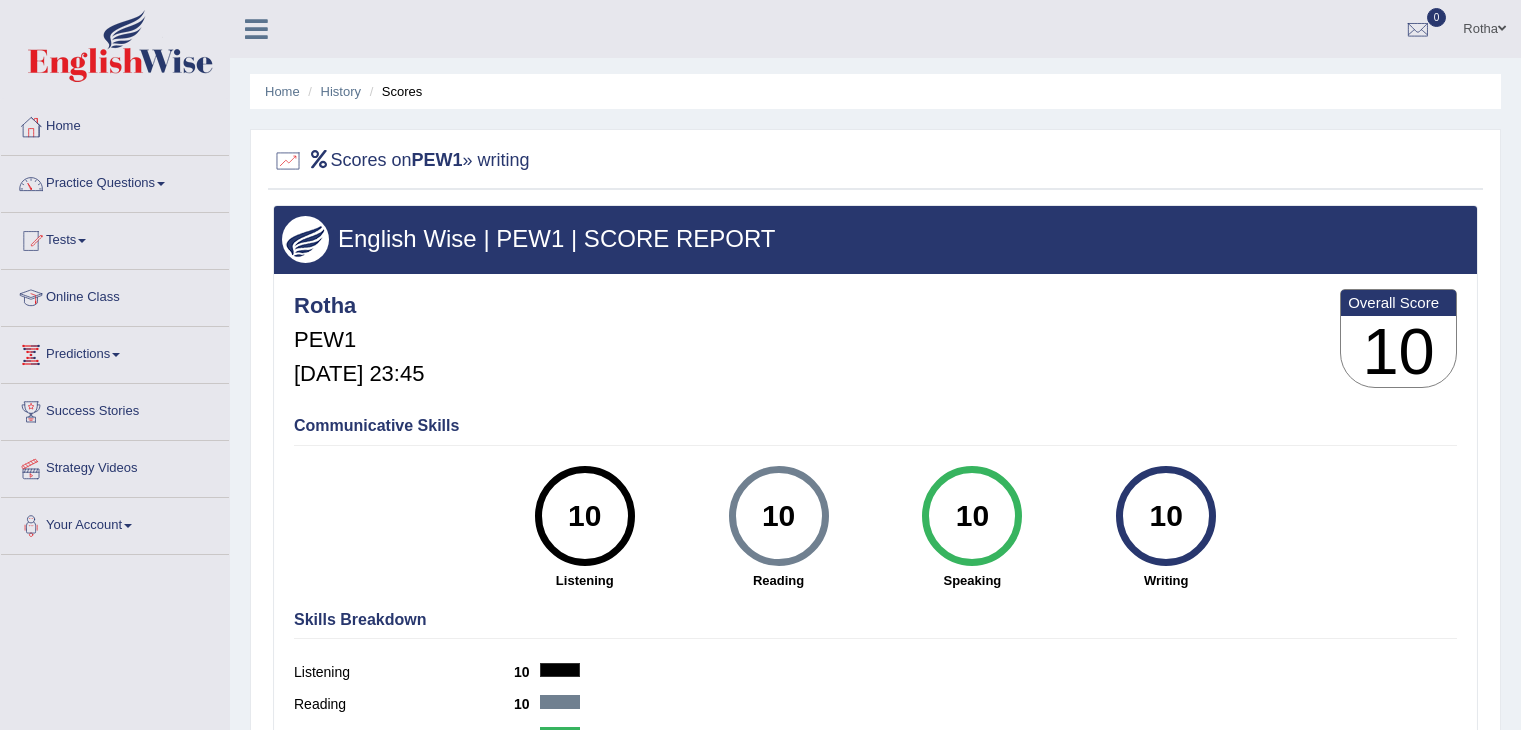 scroll, scrollTop: 0, scrollLeft: 0, axis: both 